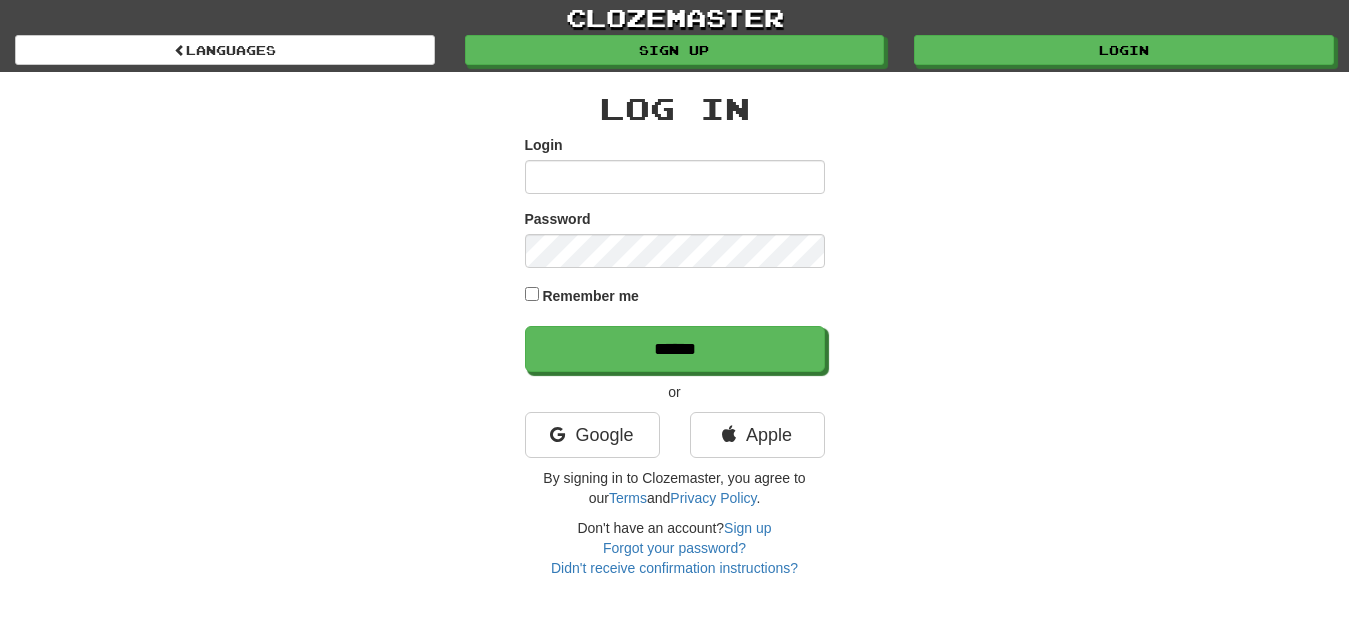 scroll, scrollTop: 0, scrollLeft: 0, axis: both 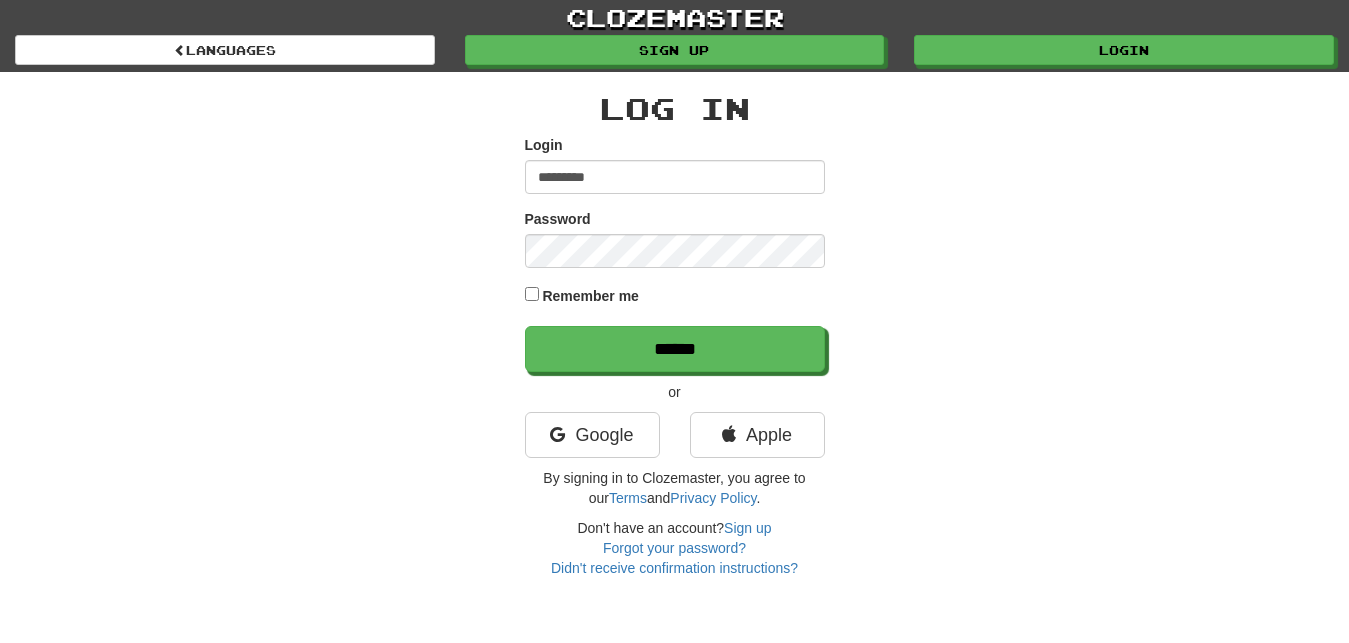 type on "*********" 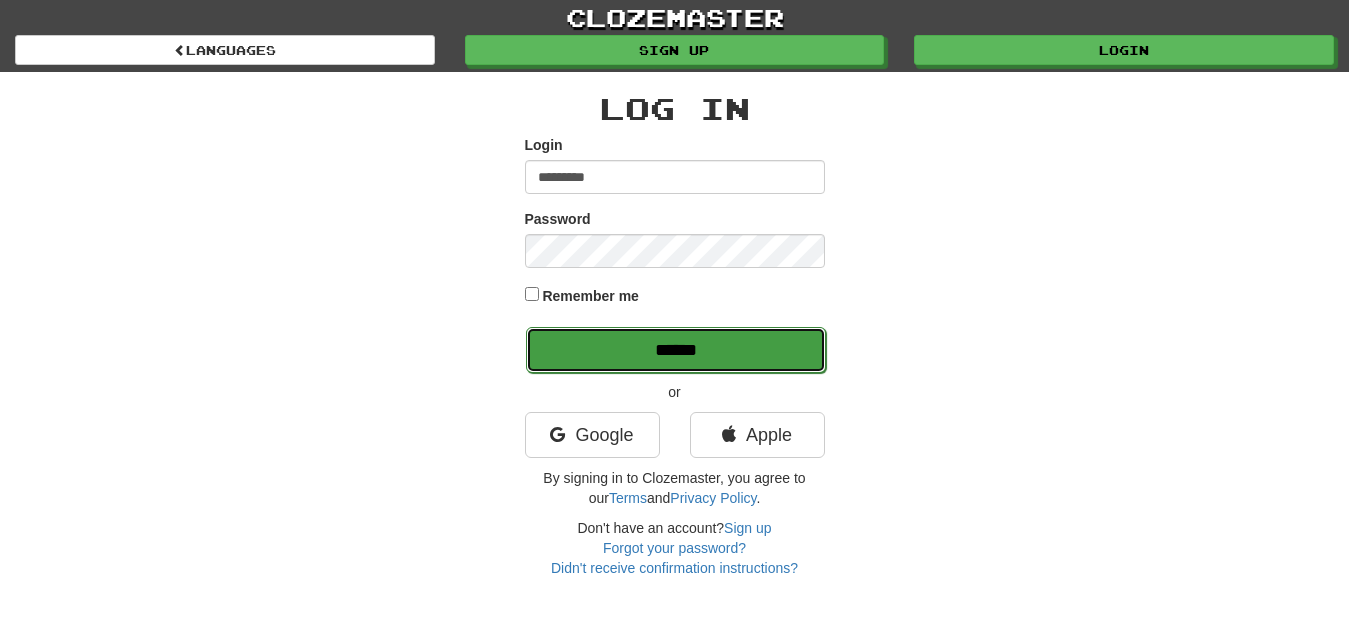 click on "******" at bounding box center (676, 350) 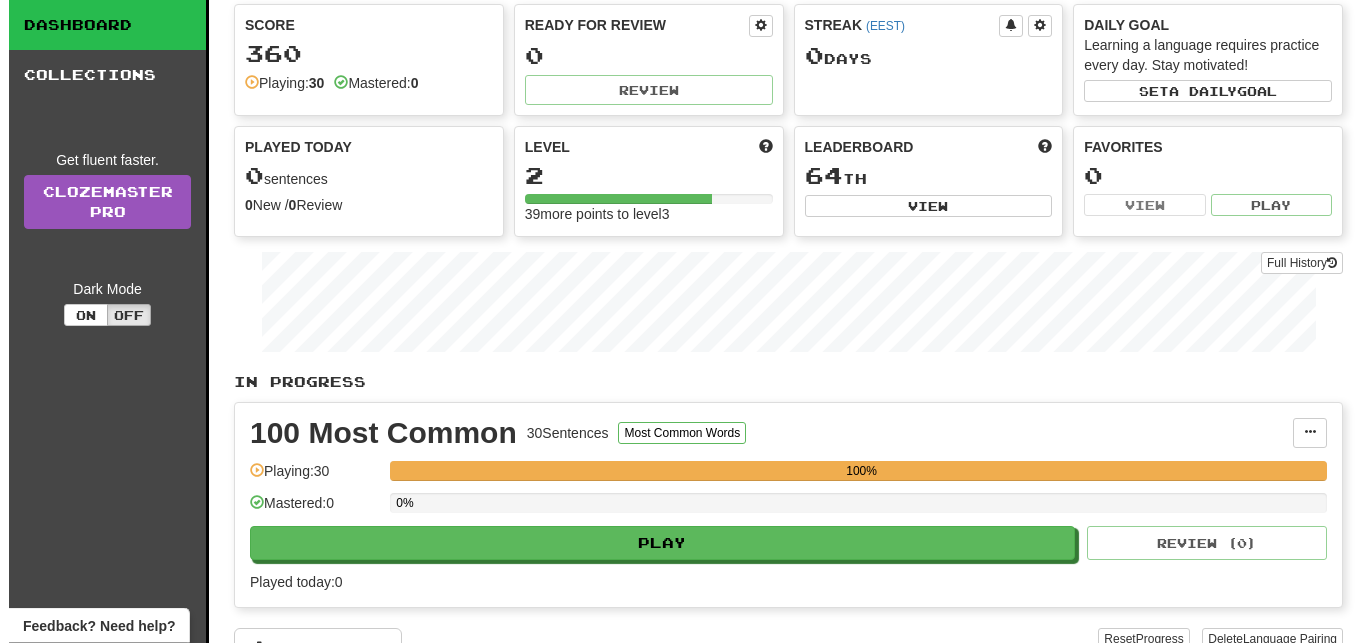 scroll, scrollTop: 102, scrollLeft: 0, axis: vertical 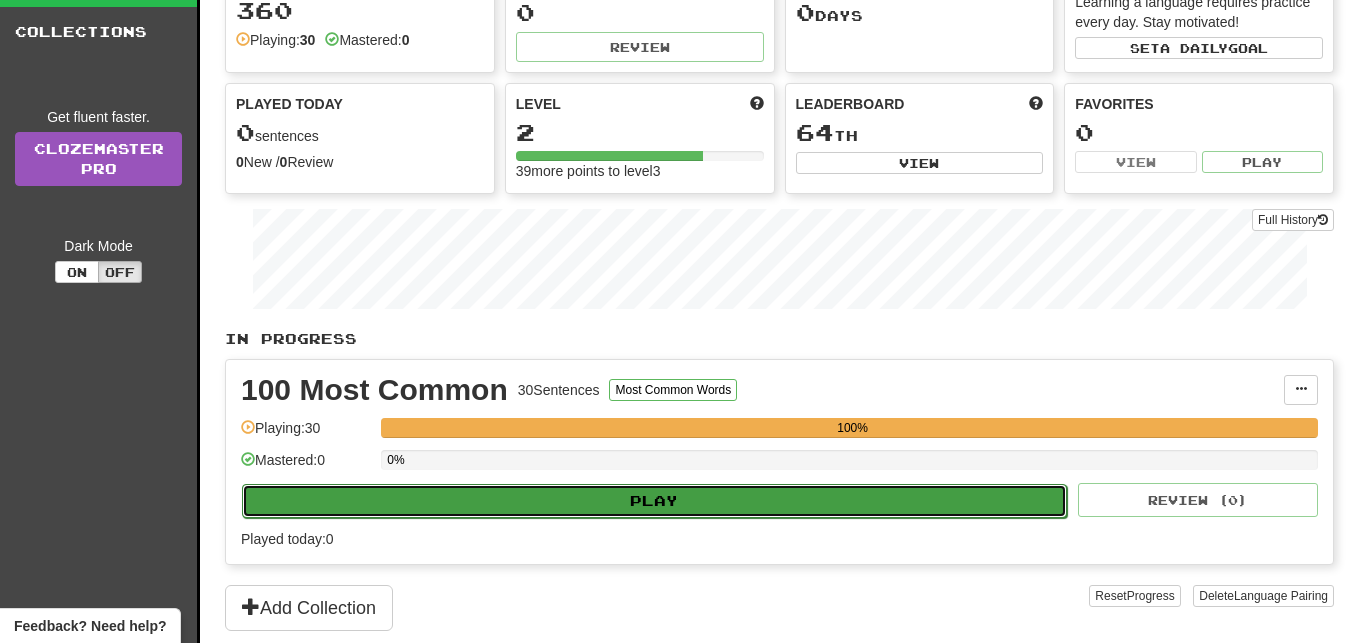 click on "Play" at bounding box center [654, 501] 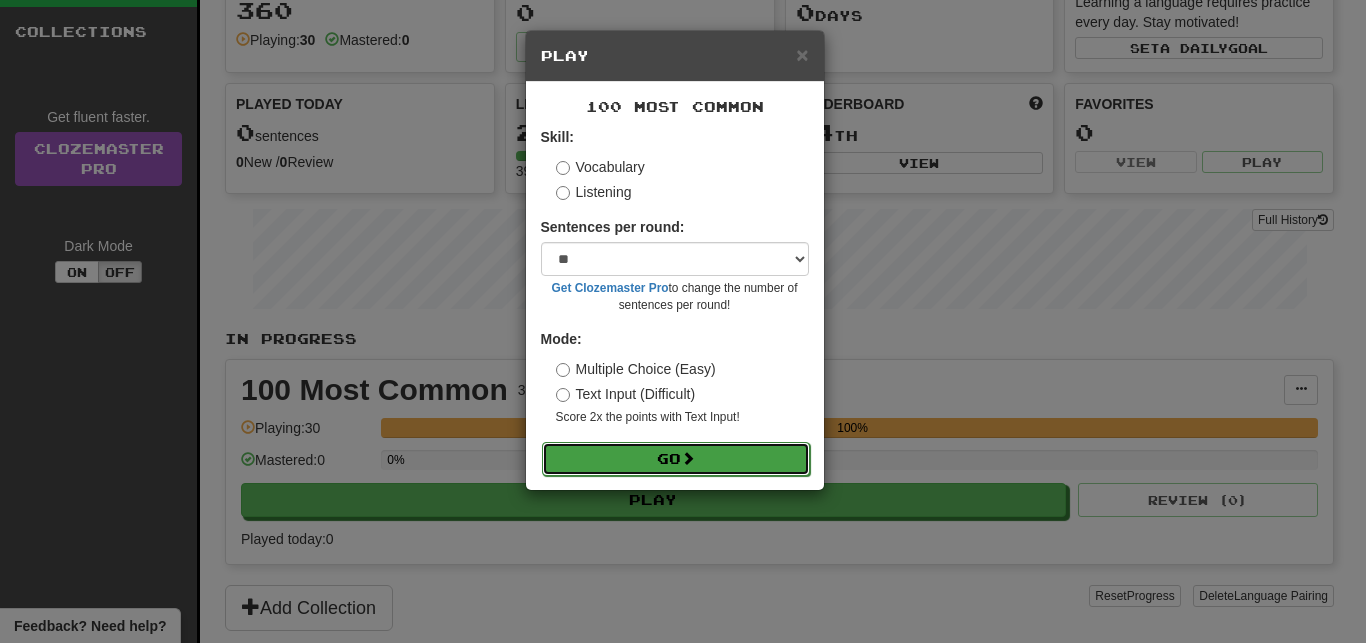 click on "Go" at bounding box center [676, 459] 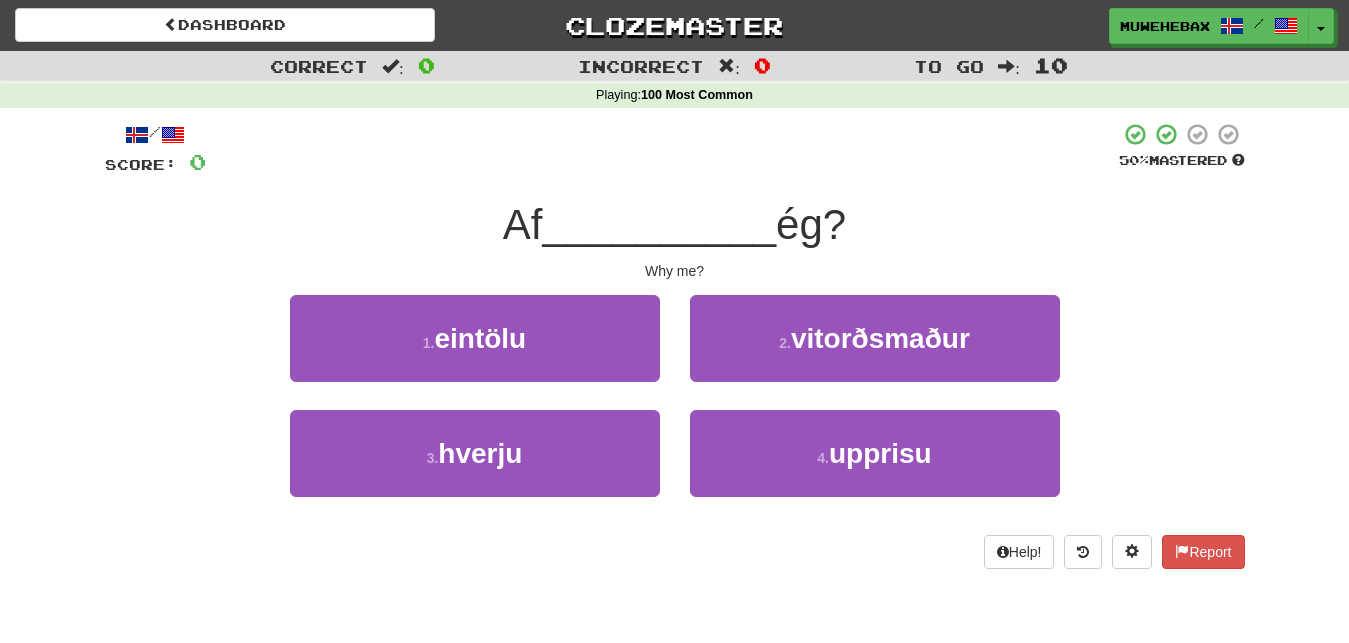 scroll, scrollTop: 0, scrollLeft: 0, axis: both 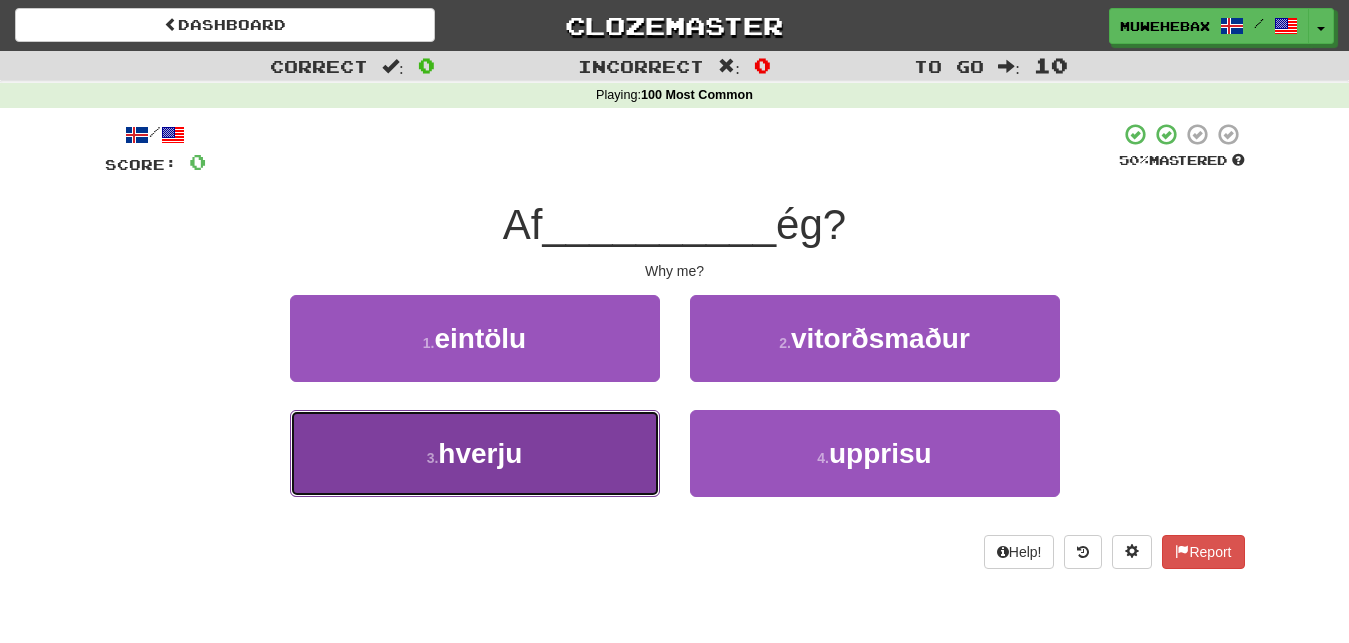 click on "3 .  hverju" at bounding box center [475, 453] 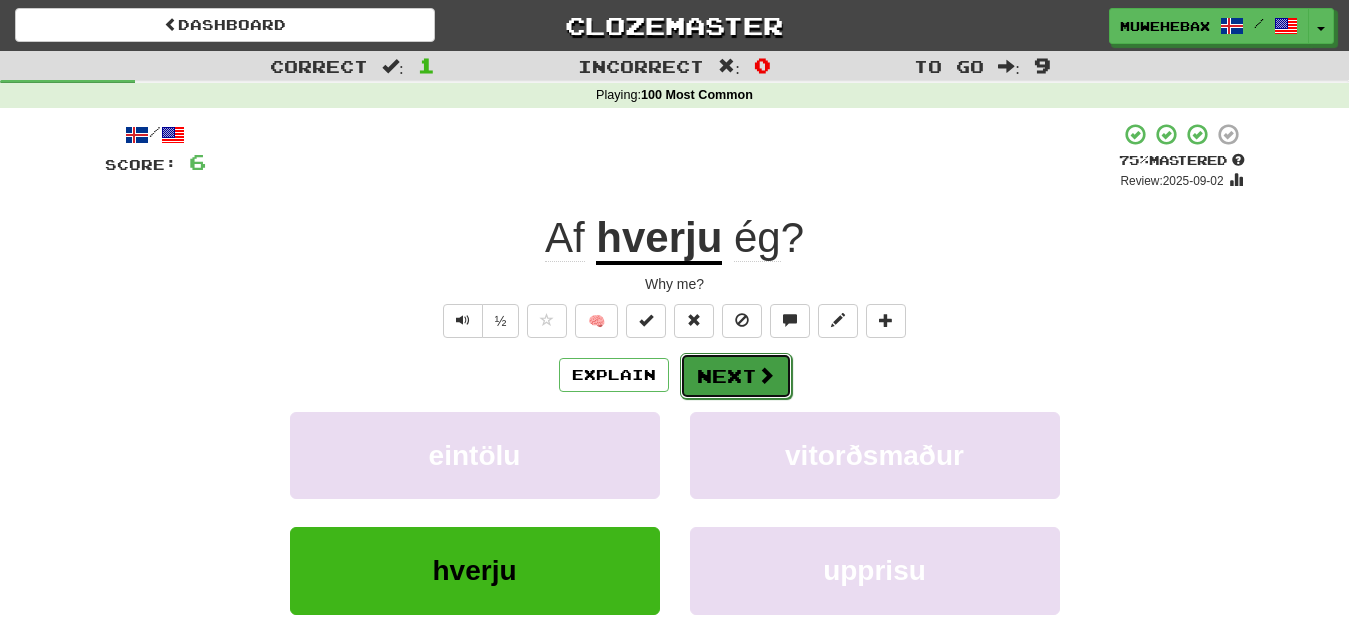 click on "Next" at bounding box center [736, 376] 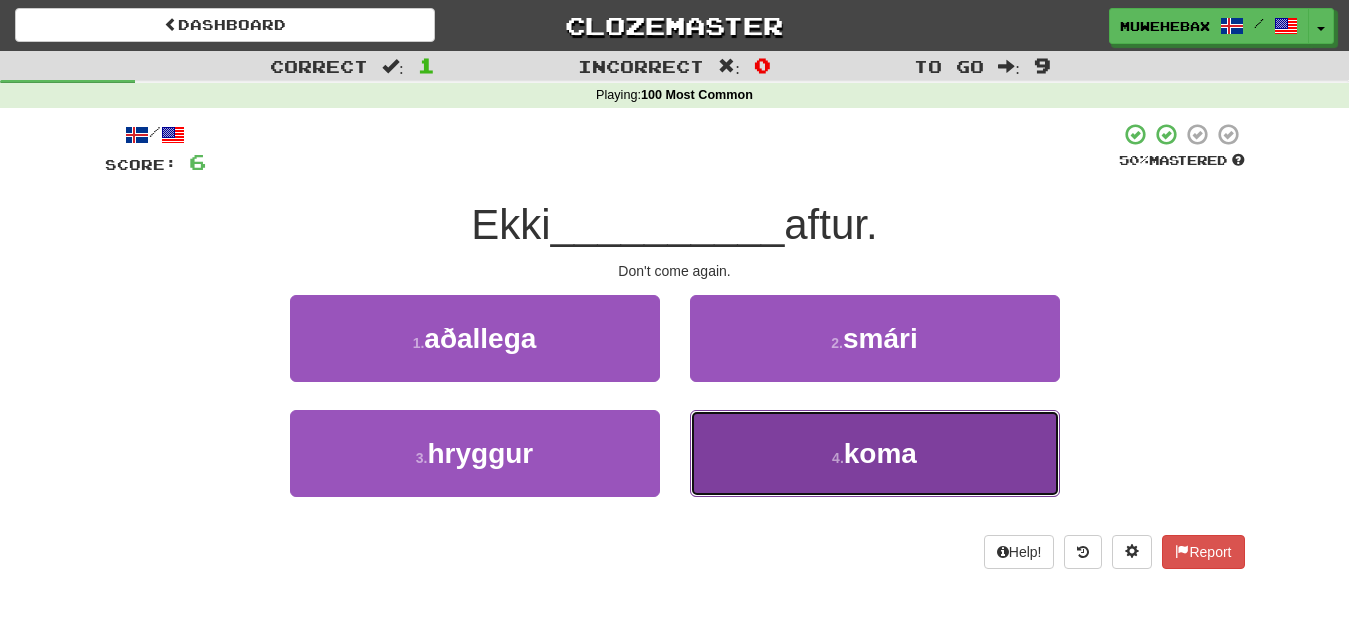 click on "4 .  koma" at bounding box center (875, 453) 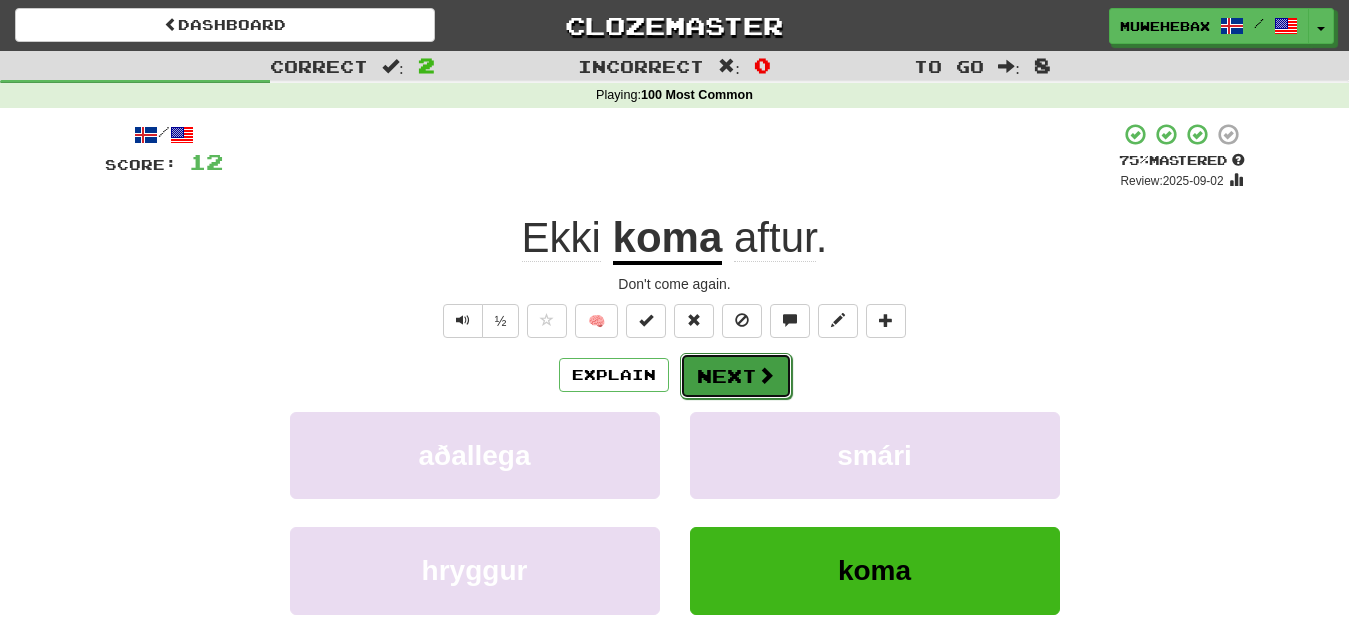 click on "Next" at bounding box center (736, 376) 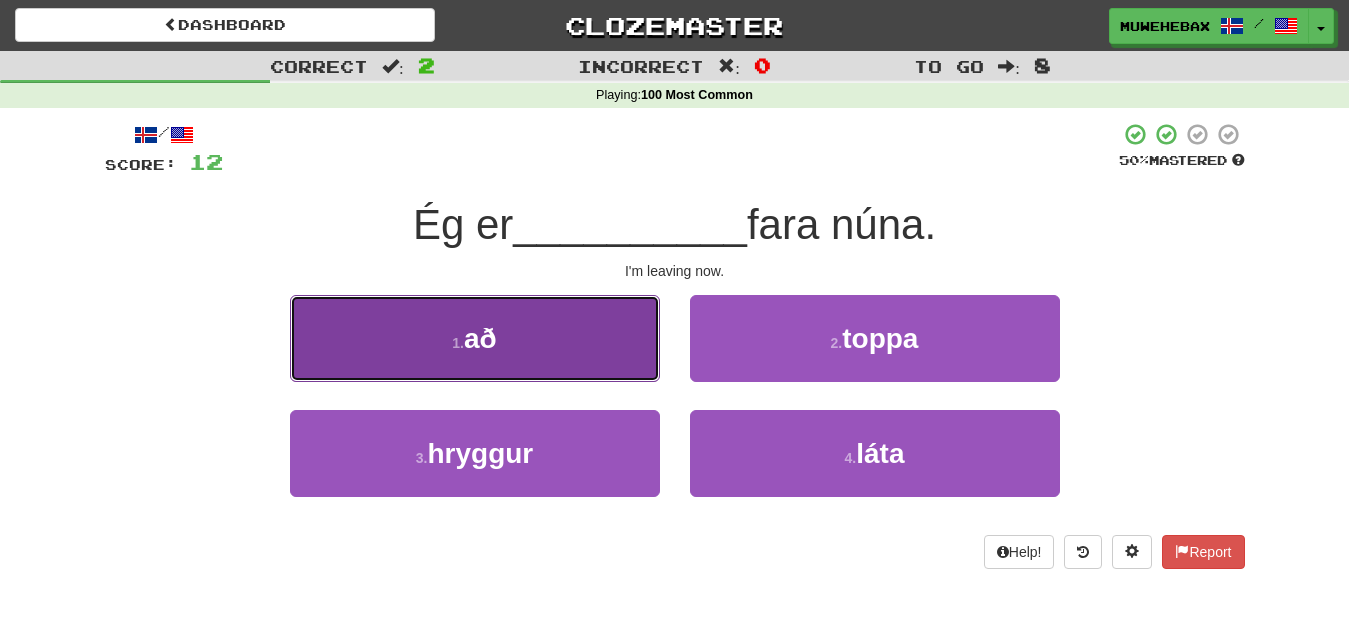 click on "1 .  að" at bounding box center (475, 338) 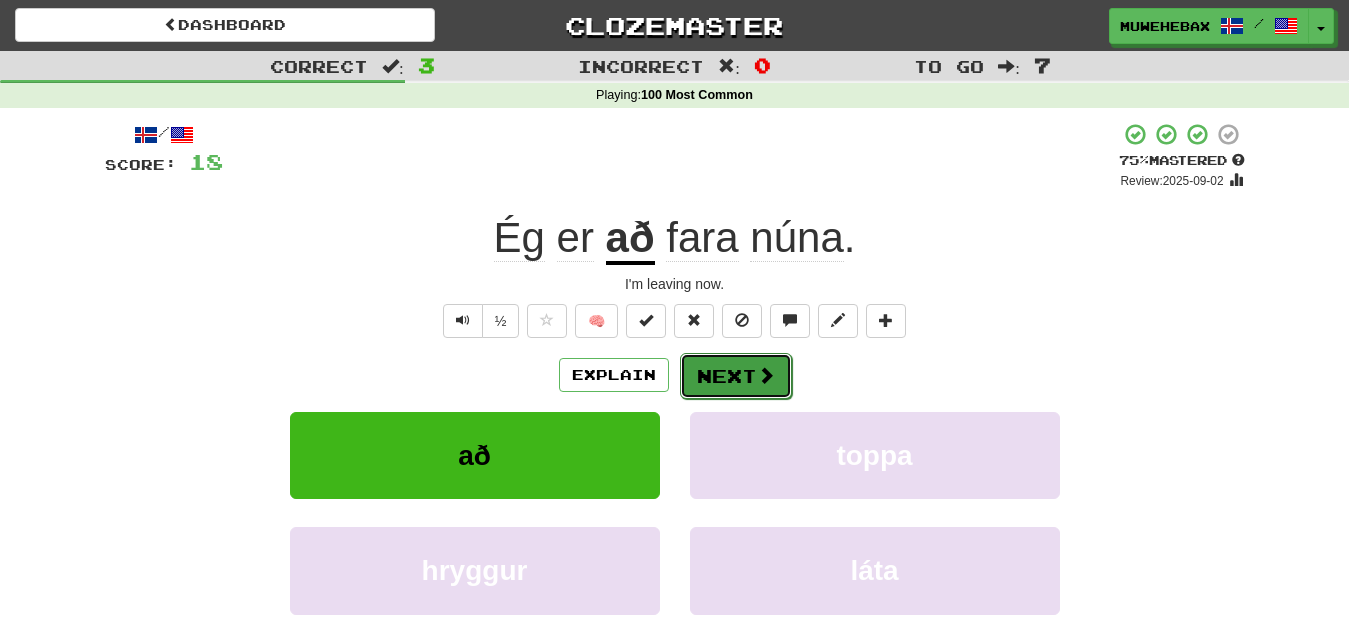 click on "Next" at bounding box center (736, 376) 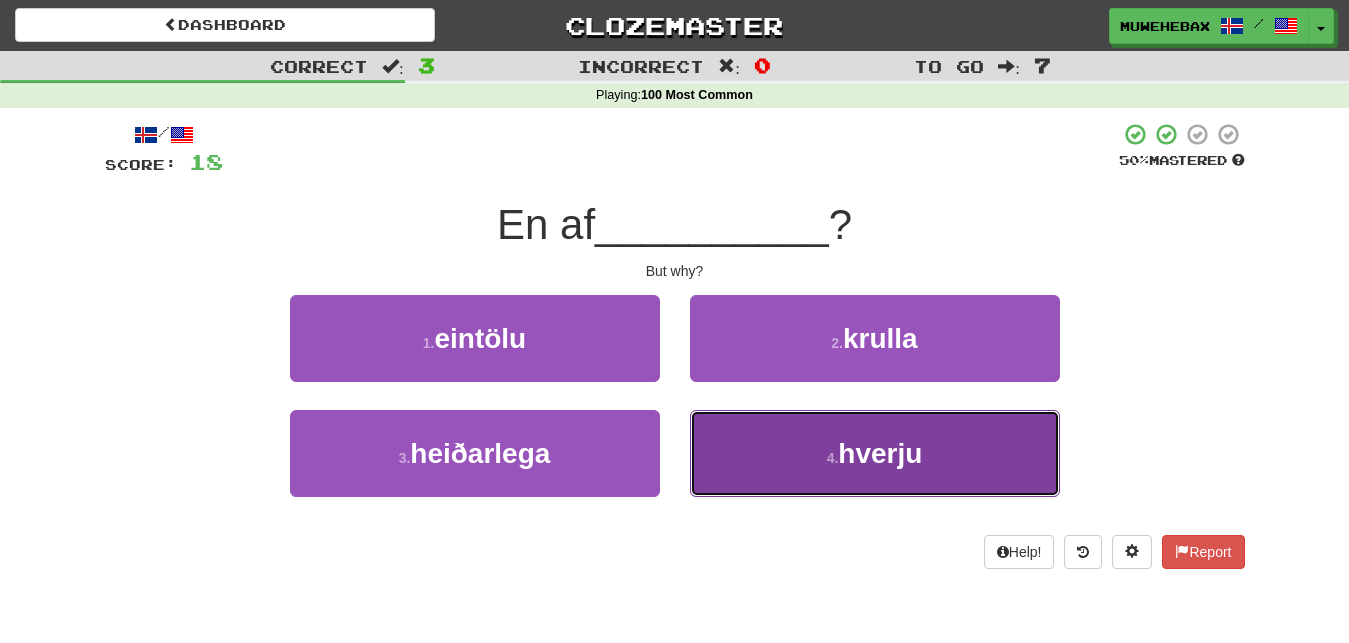 click on "4 .  hverju" at bounding box center (875, 453) 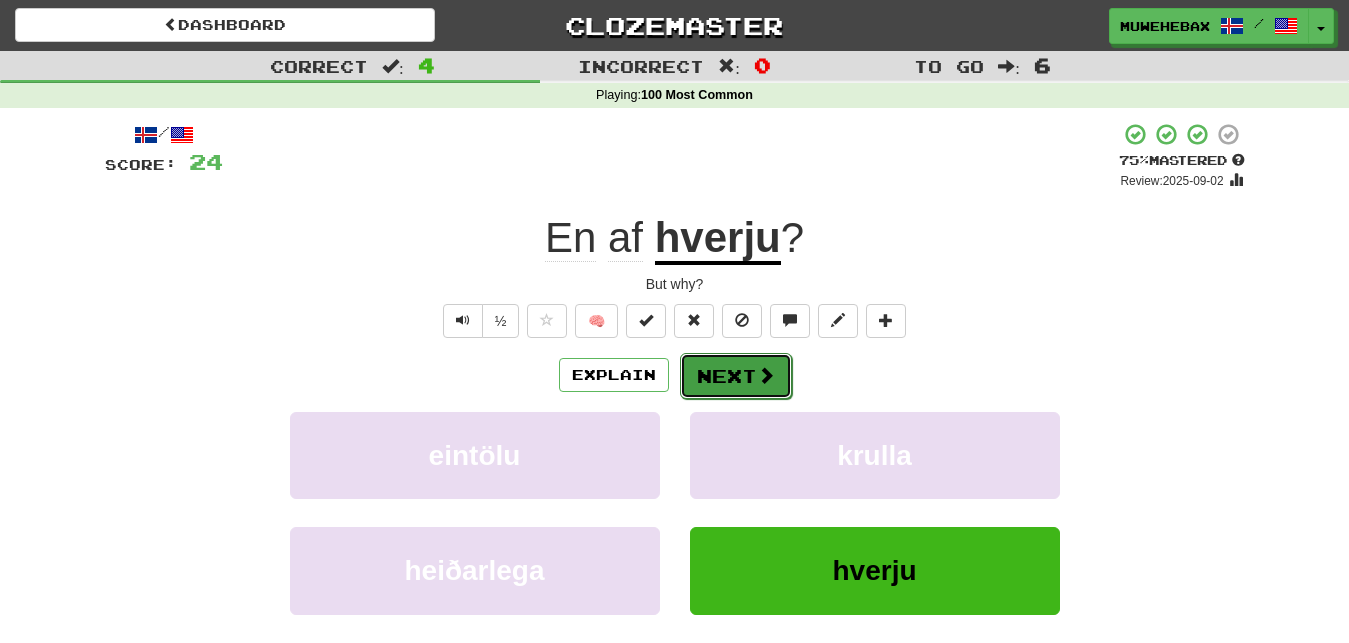 click on "Next" at bounding box center [736, 376] 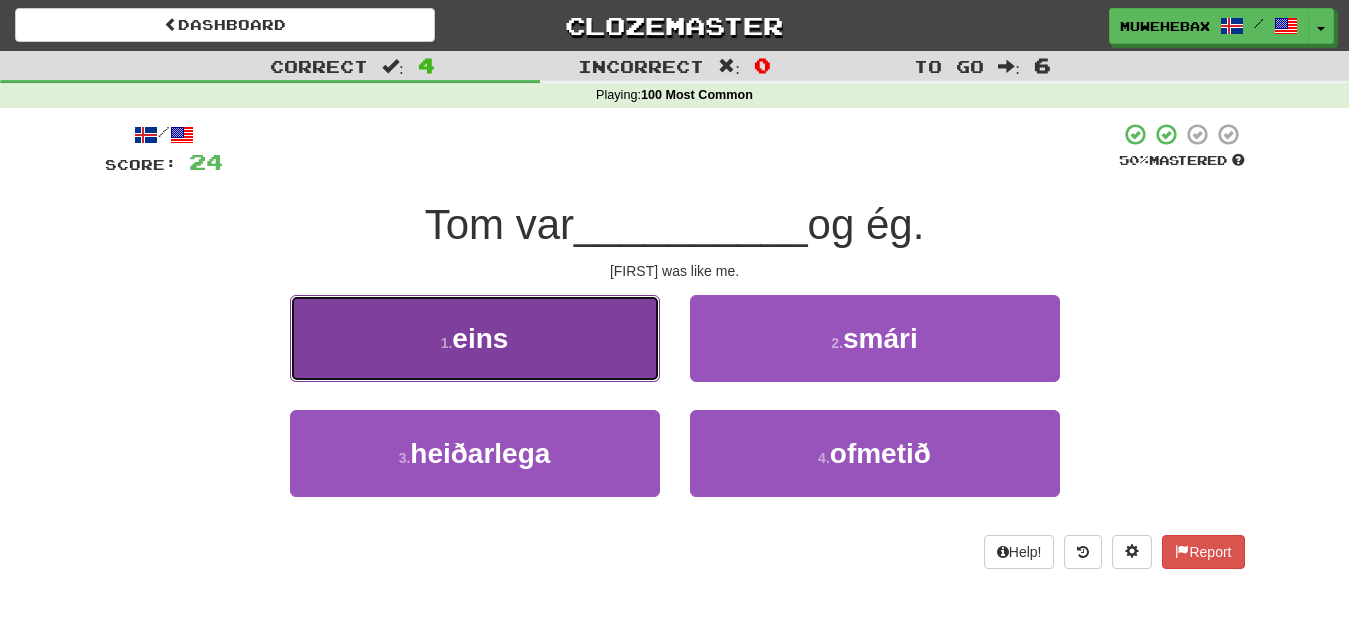 click on "1 .  eins" at bounding box center [475, 338] 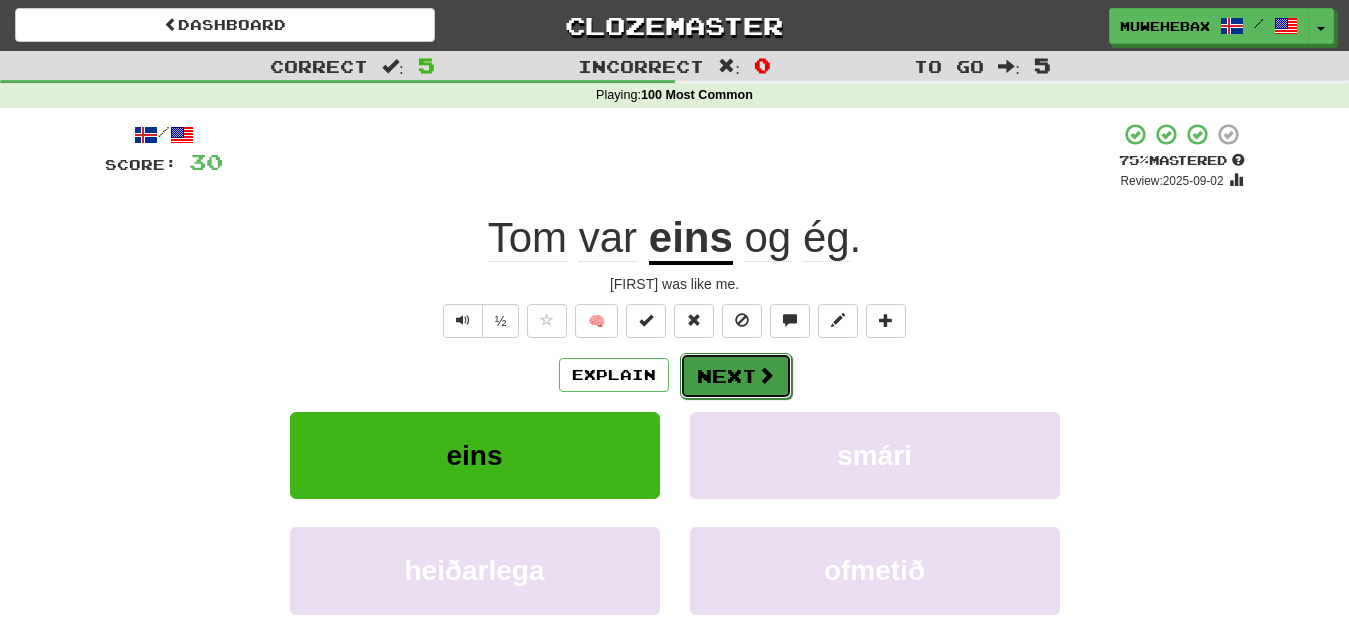 click on "Next" at bounding box center (736, 376) 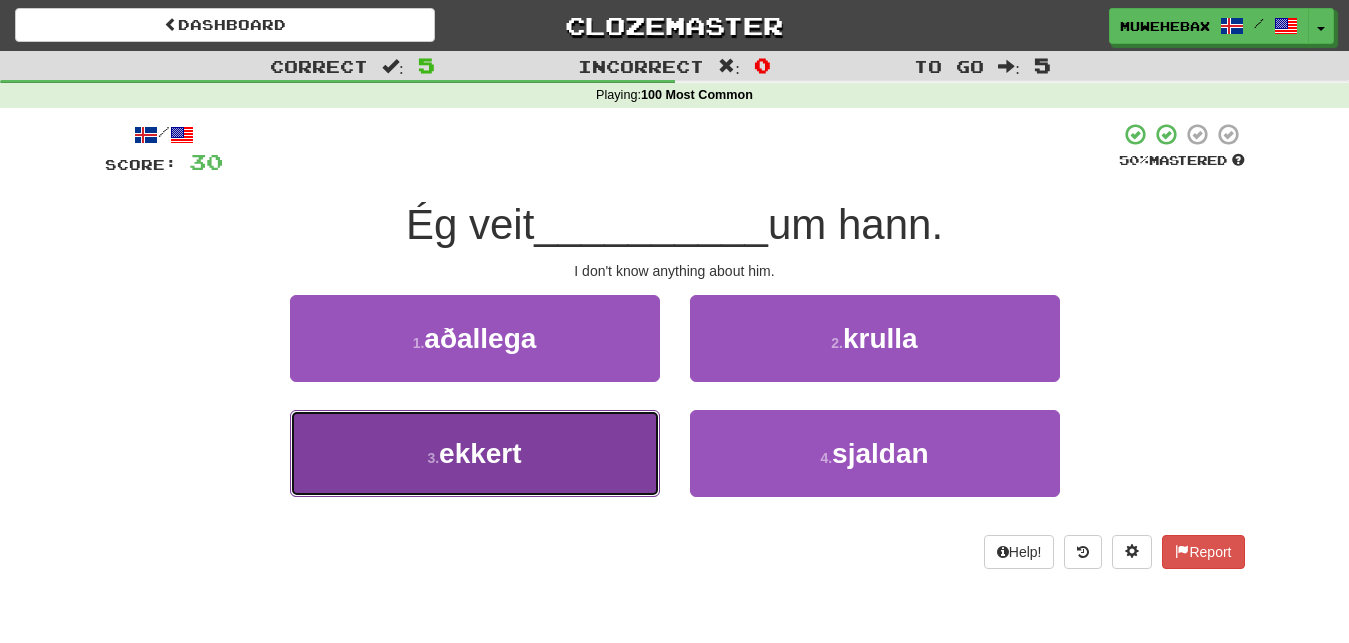click on "3 .  ekkert" at bounding box center [475, 453] 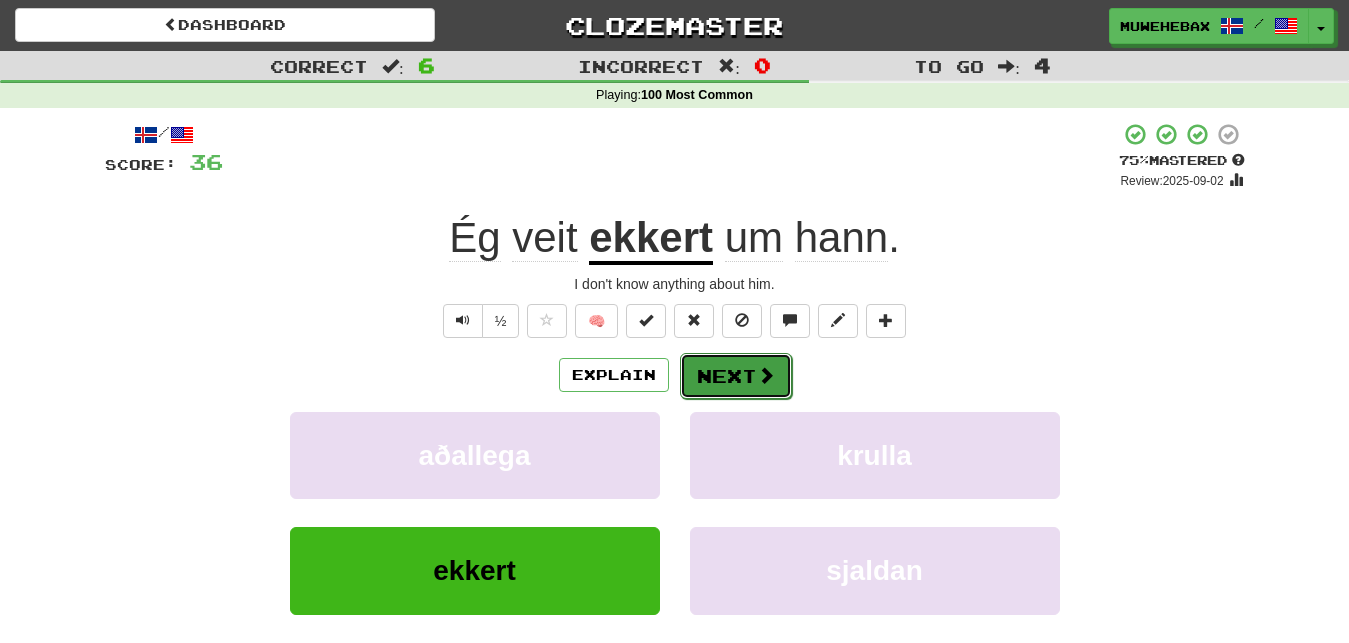 click on "Next" at bounding box center (736, 376) 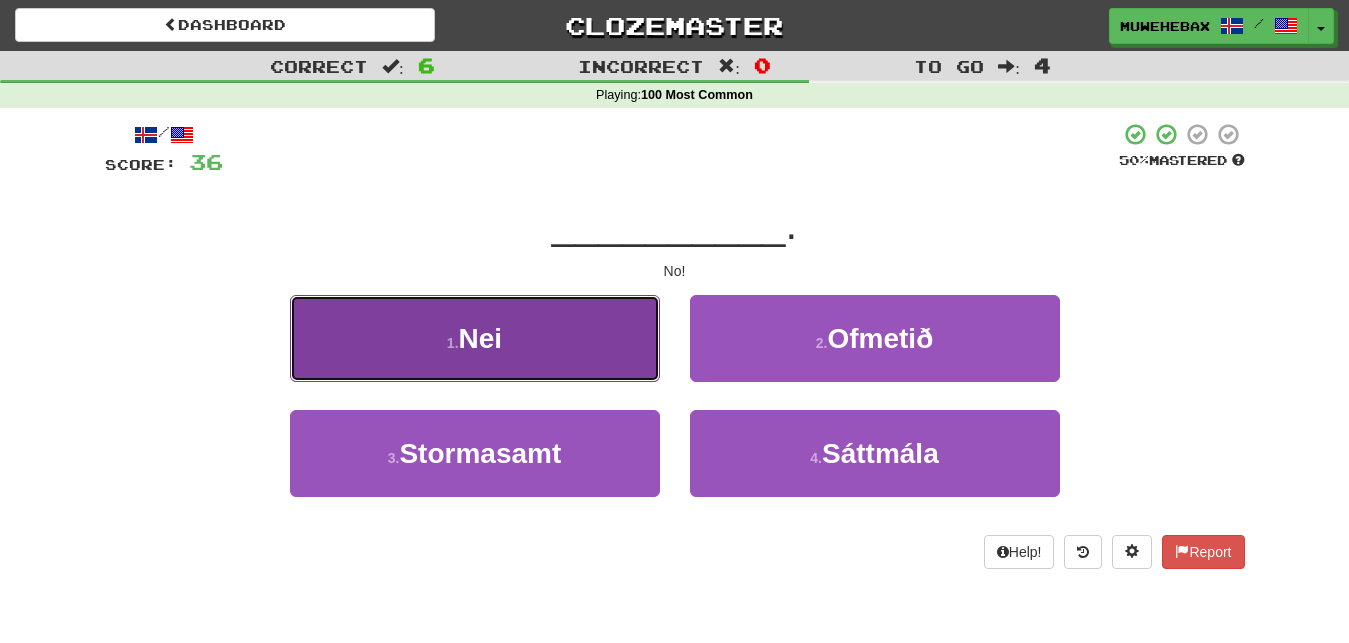 click on "1 .  Nei" at bounding box center (475, 338) 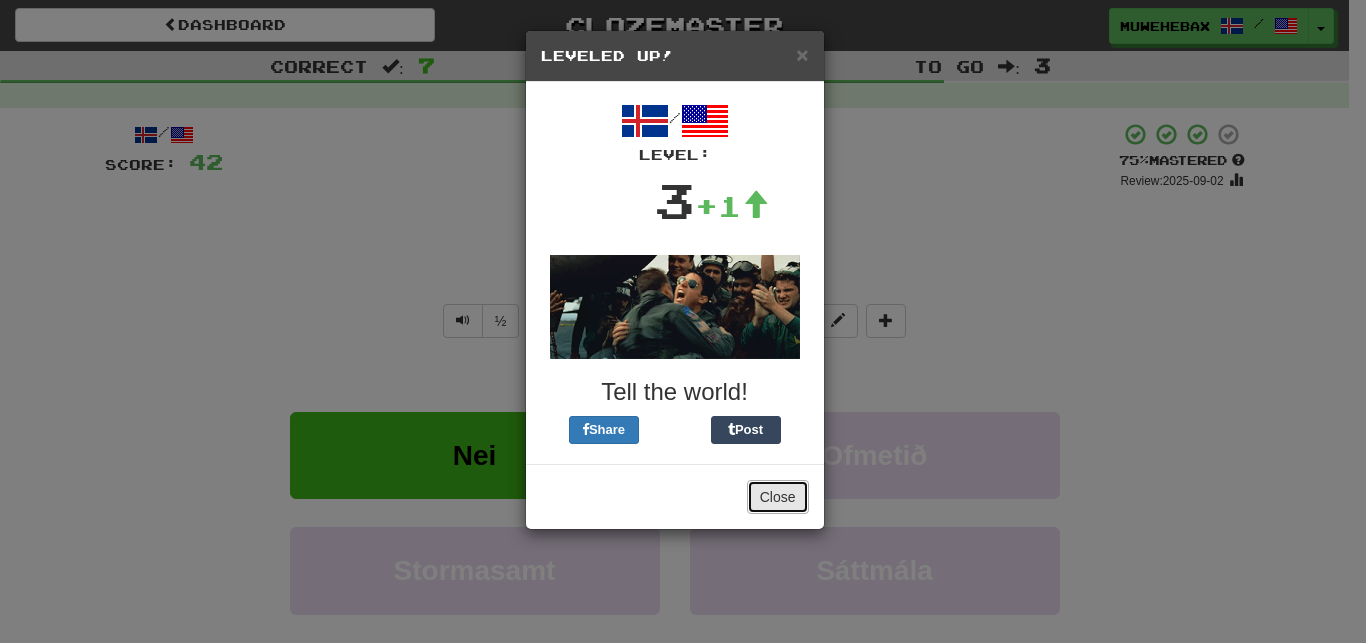 click on "Close" at bounding box center [778, 497] 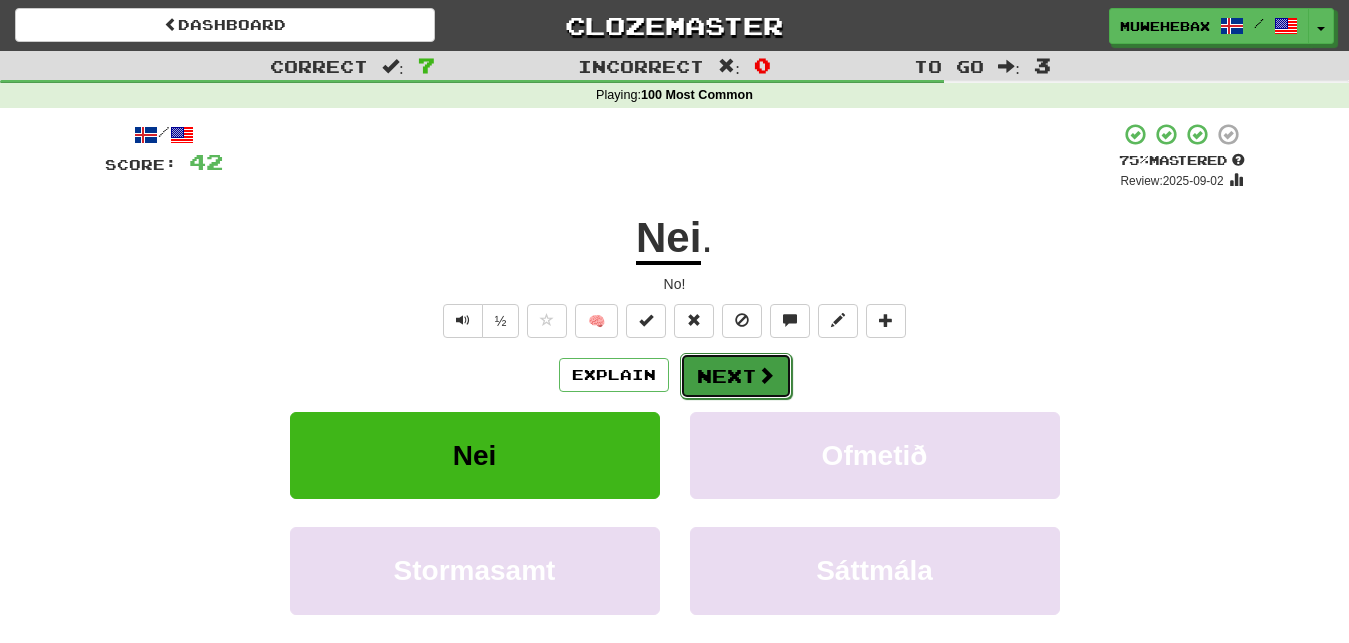 click on "Next" at bounding box center [736, 376] 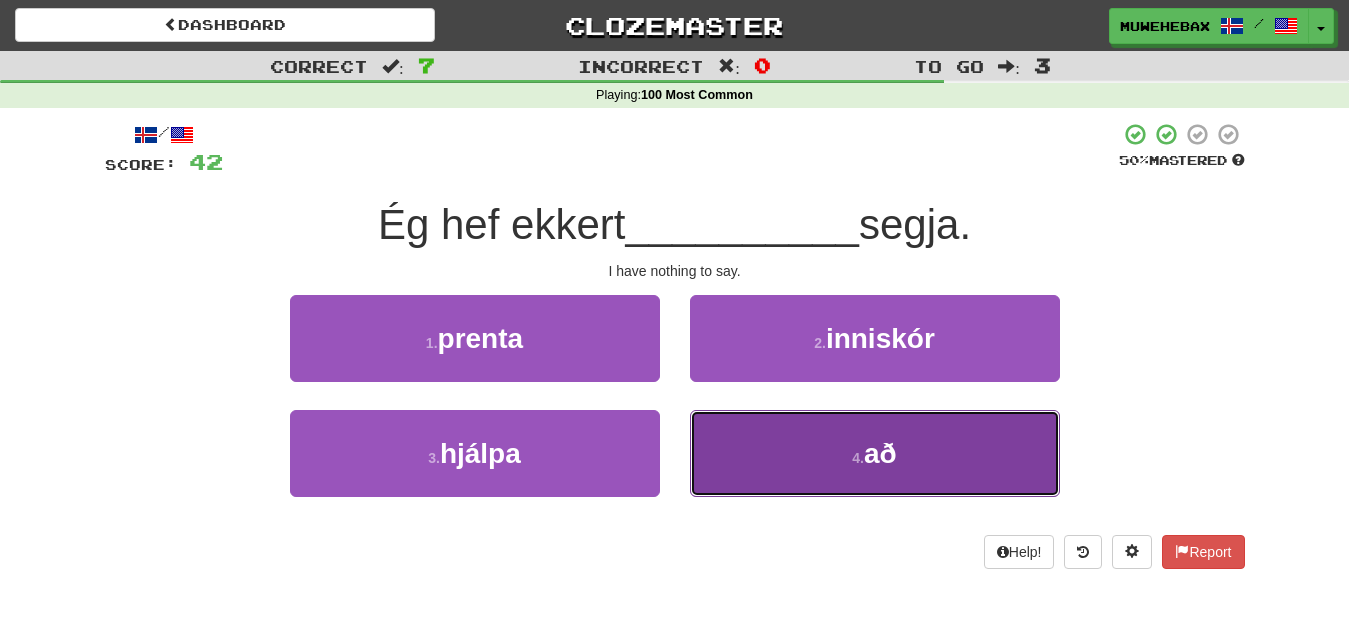 click on "4 .  að" at bounding box center [875, 453] 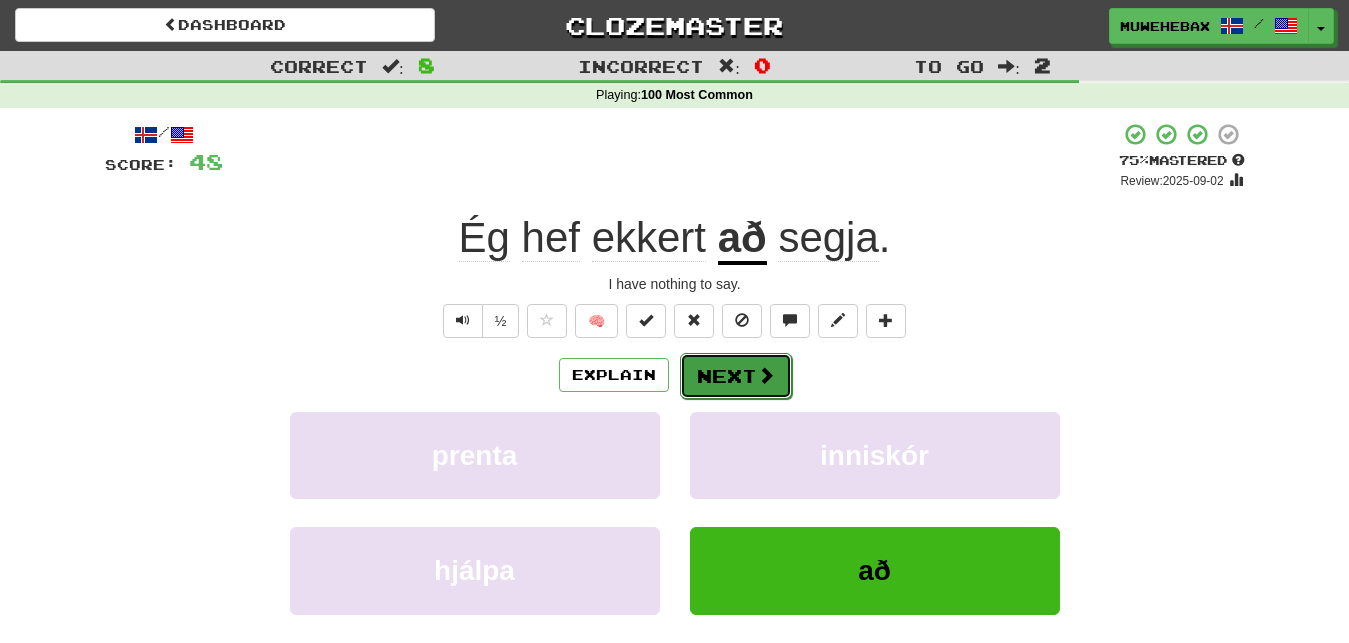 click on "Next" at bounding box center (736, 376) 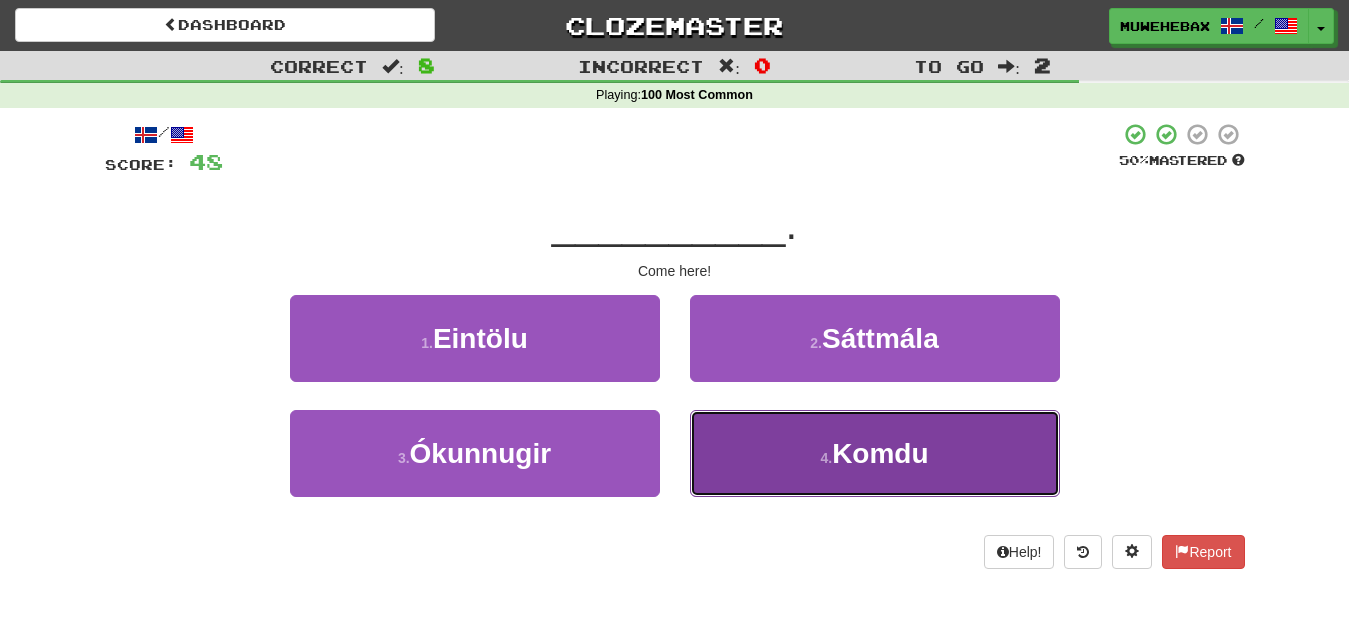 click on "4 .  Komdu" at bounding box center (875, 453) 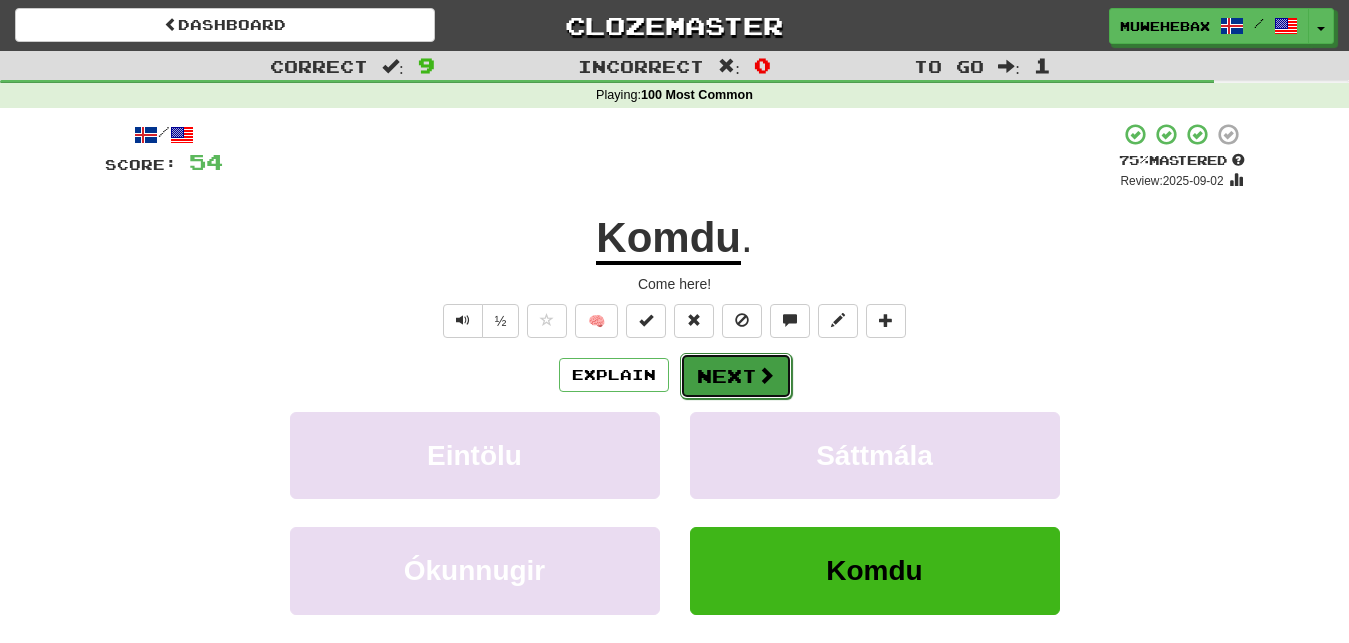 click on "Next" at bounding box center [736, 376] 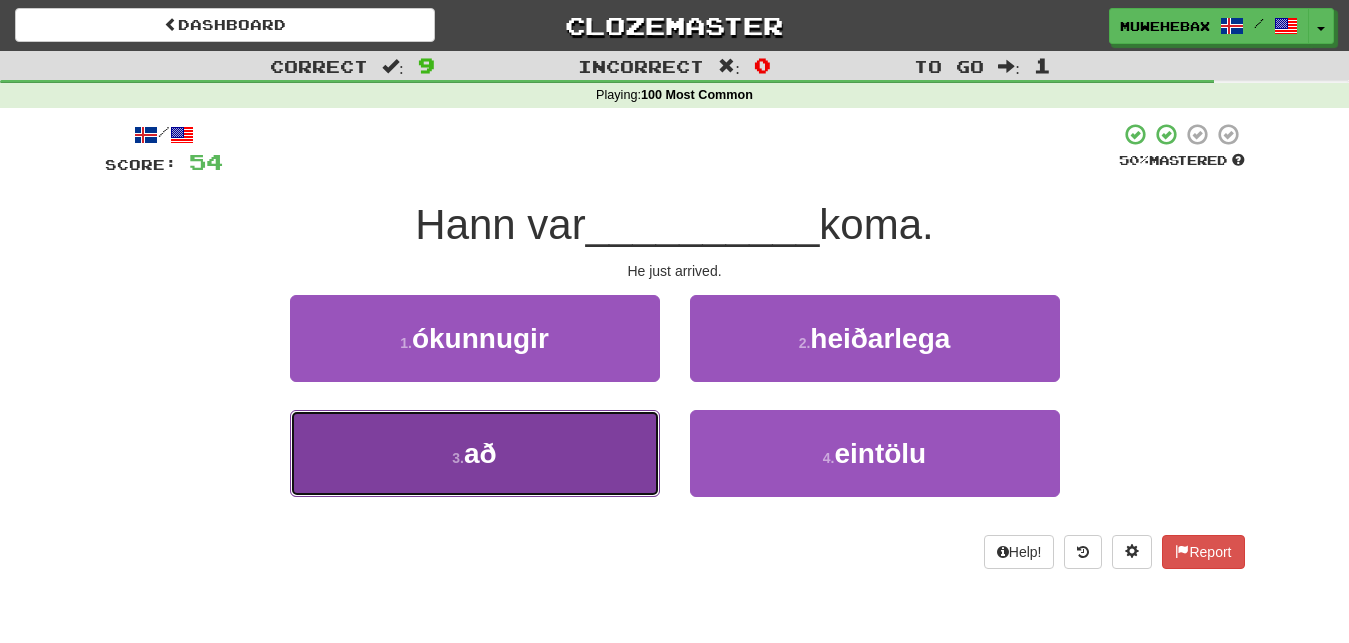 click on "3 .  að" at bounding box center (475, 453) 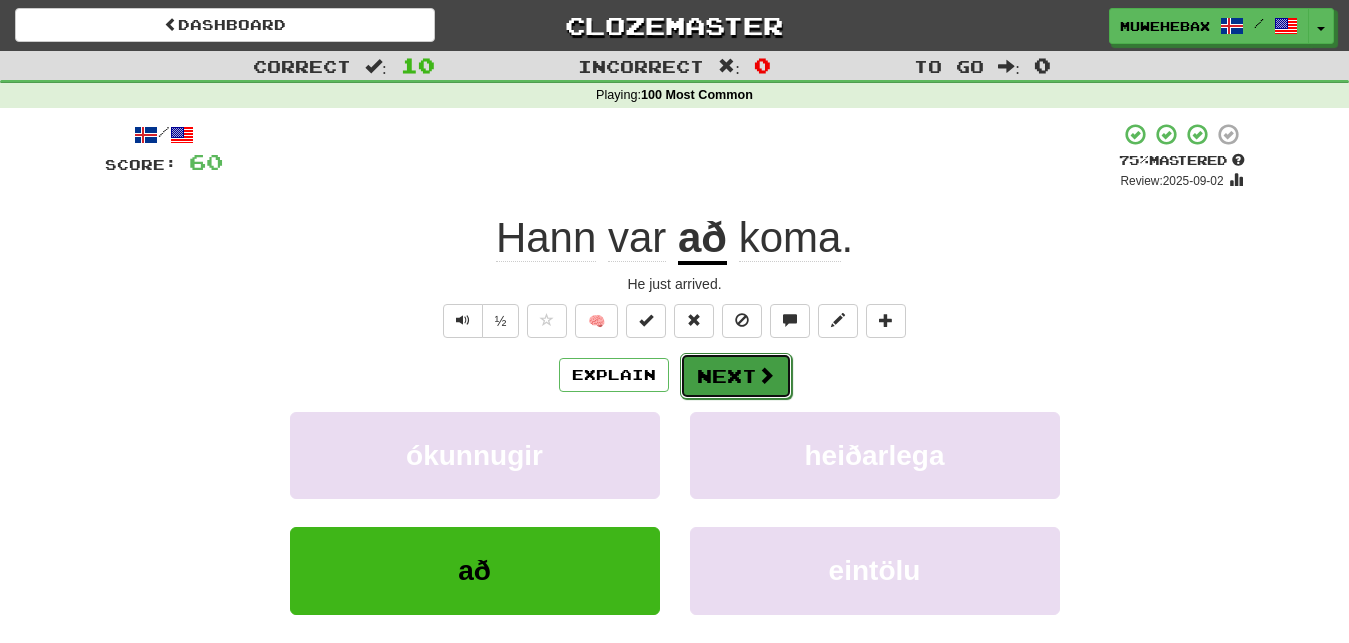 click on "Next" at bounding box center [736, 376] 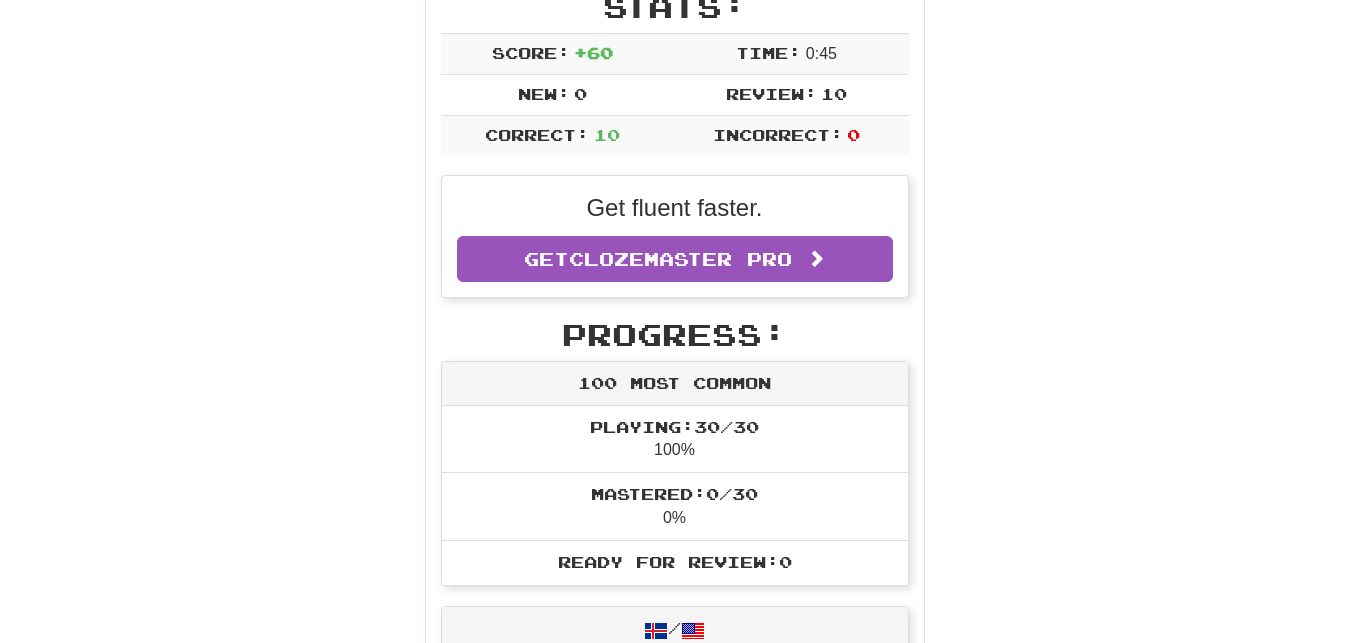 scroll, scrollTop: 0, scrollLeft: 0, axis: both 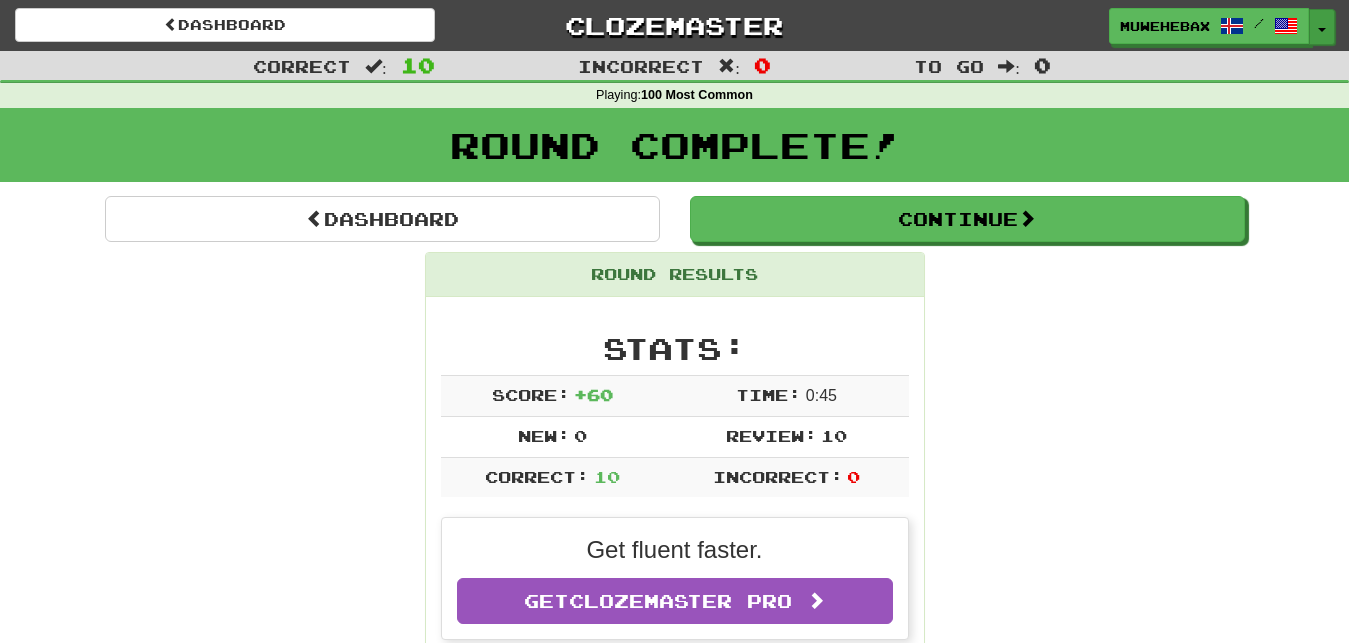 click on "Toggle Dropdown" at bounding box center [1322, 27] 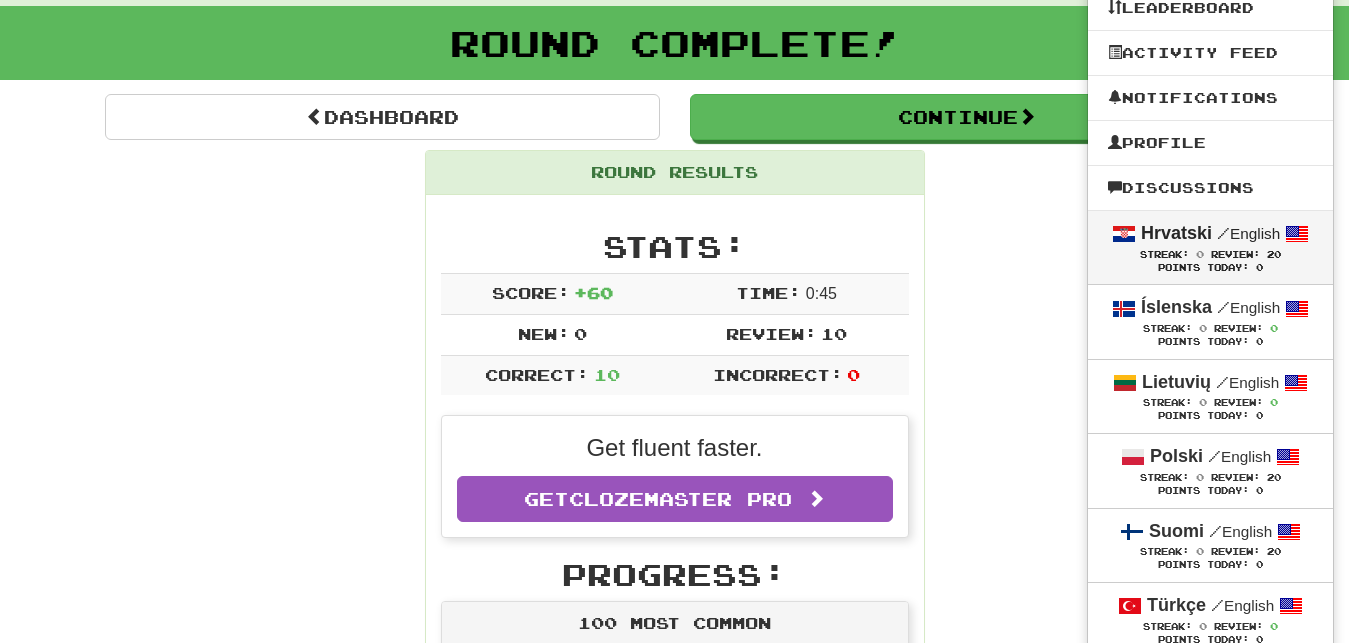 scroll, scrollTop: 0, scrollLeft: 0, axis: both 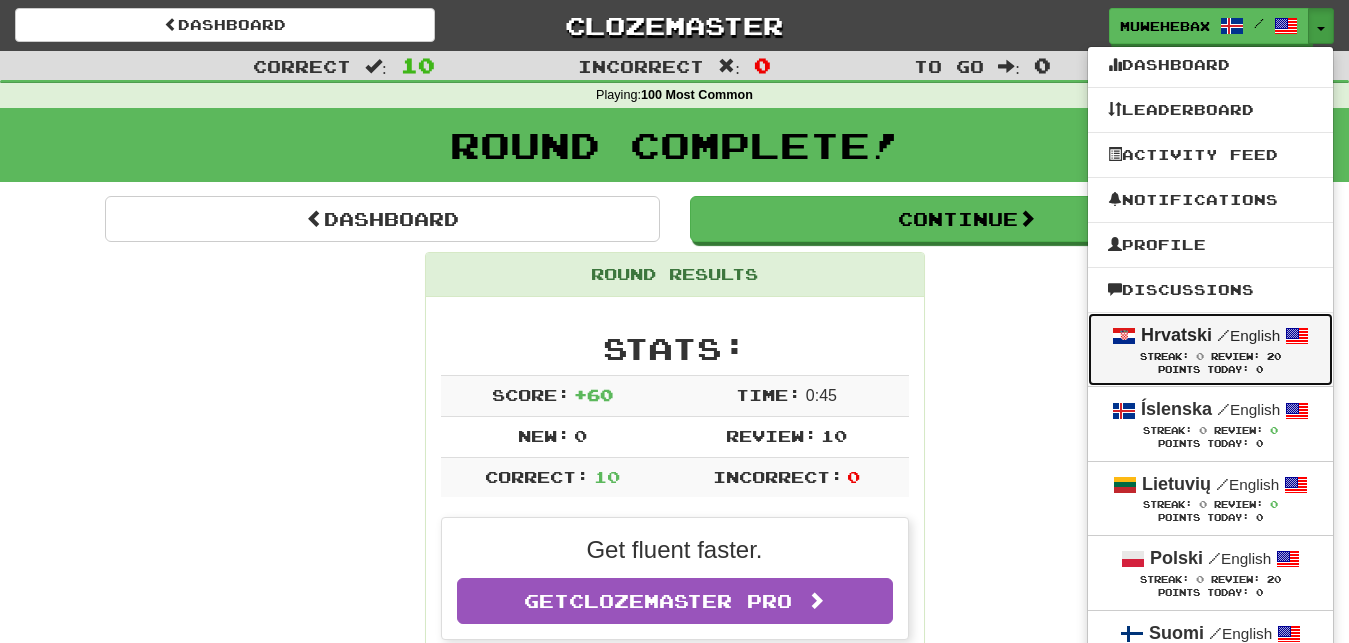 click on "Hrvatski
/
English" at bounding box center [1210, 336] 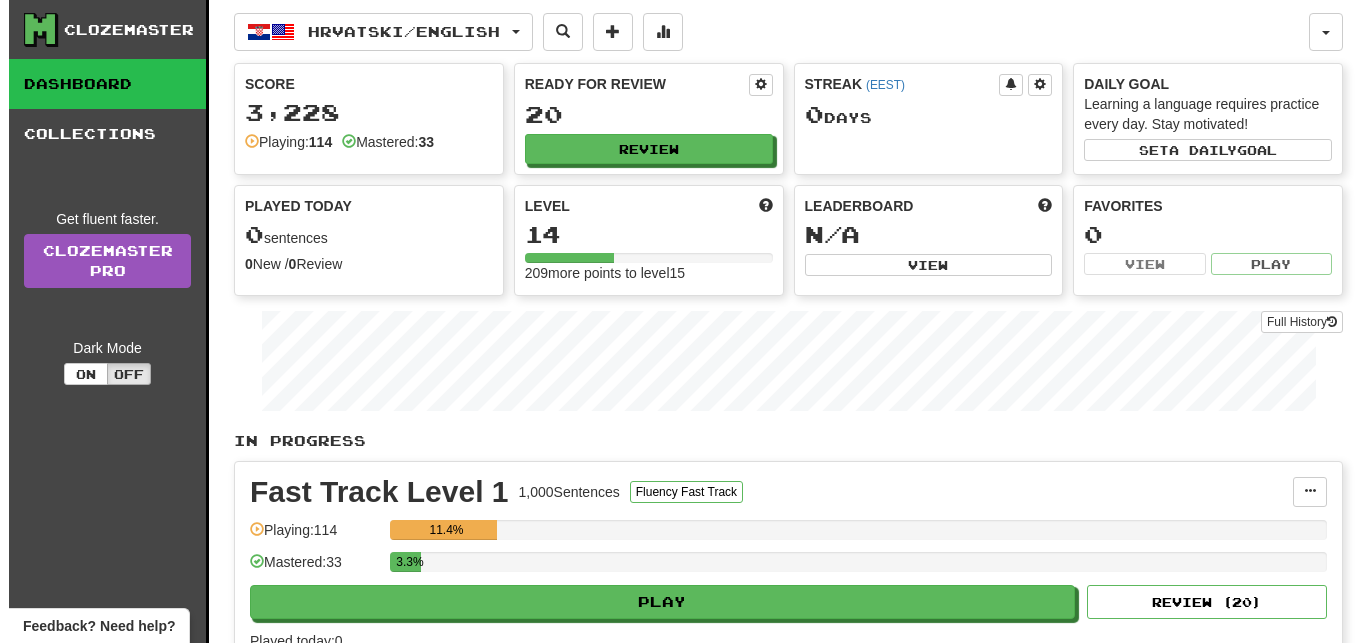 scroll, scrollTop: 0, scrollLeft: 0, axis: both 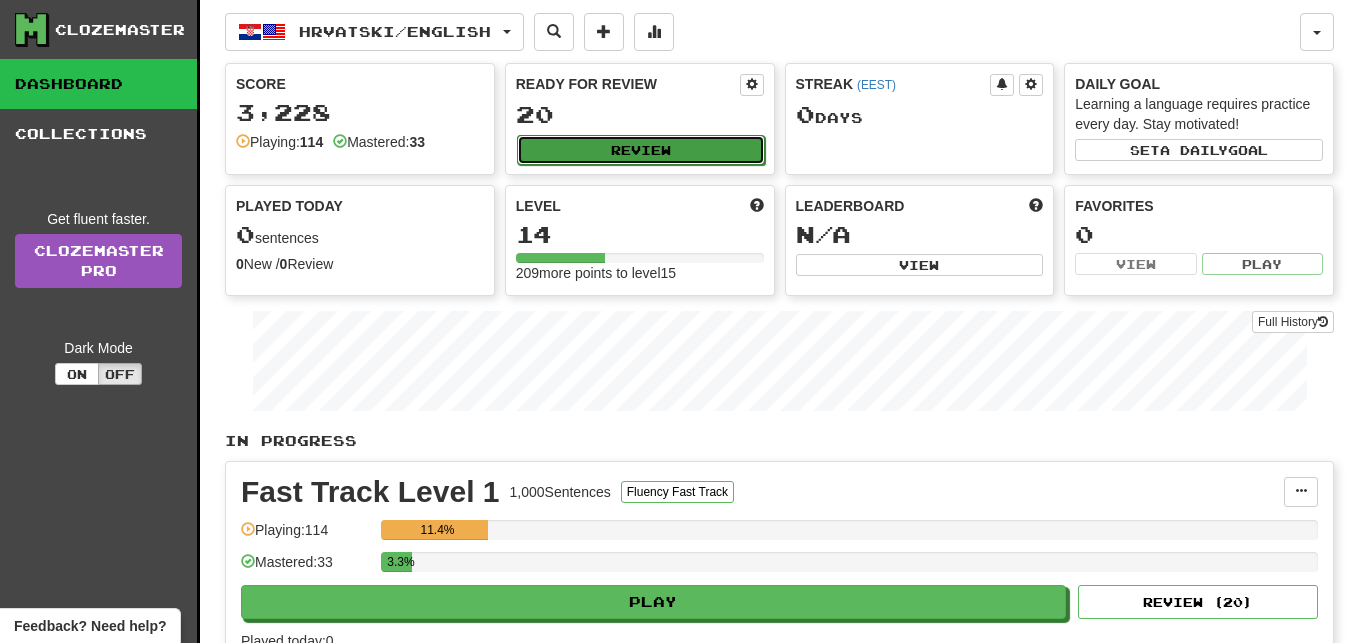 click on "Review" at bounding box center [641, 150] 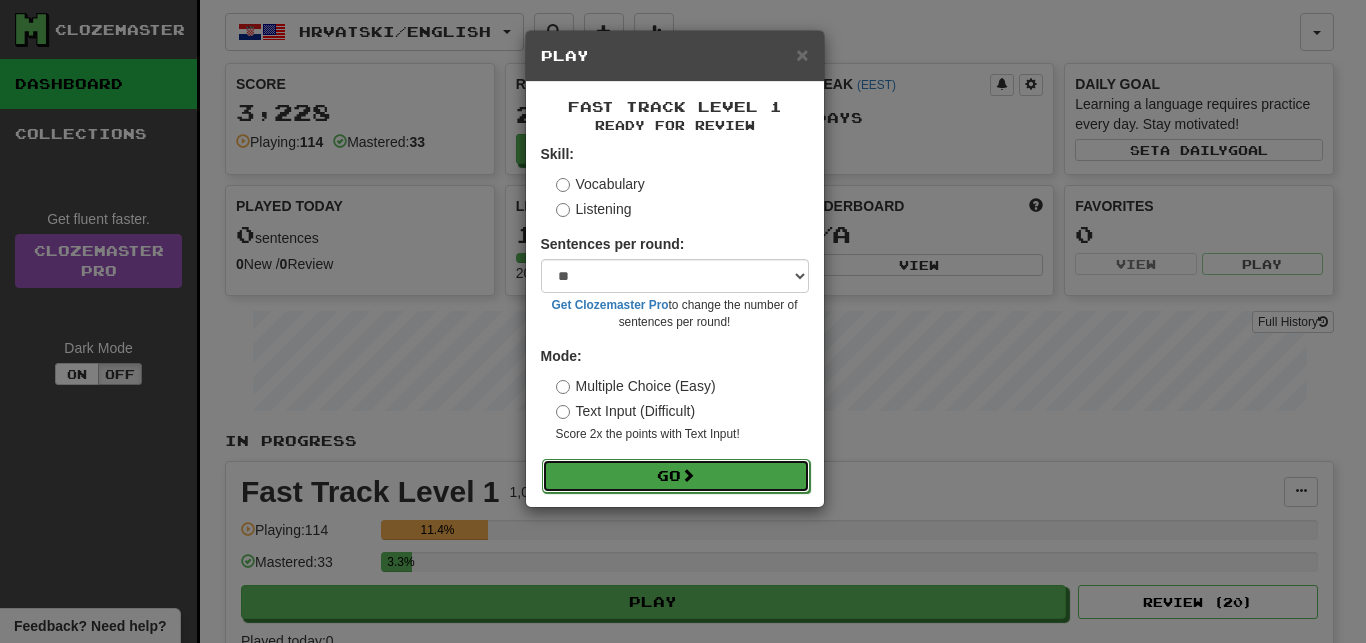 click on "Go" at bounding box center (676, 476) 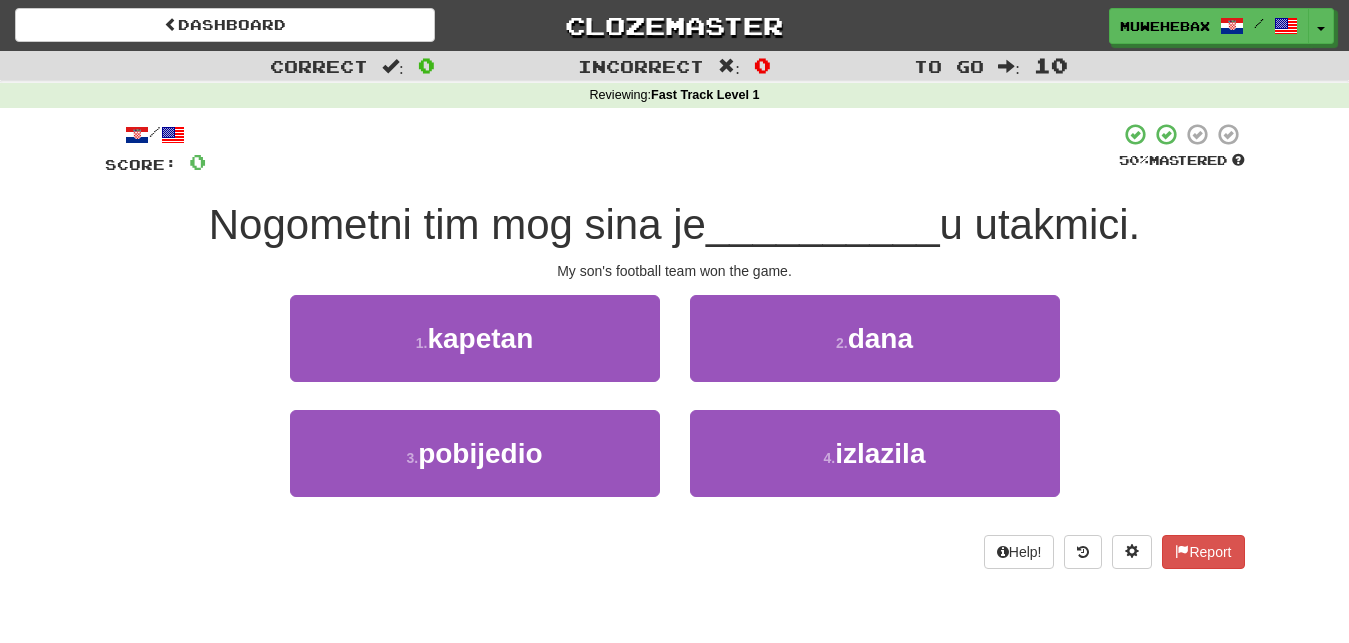 scroll, scrollTop: 0, scrollLeft: 0, axis: both 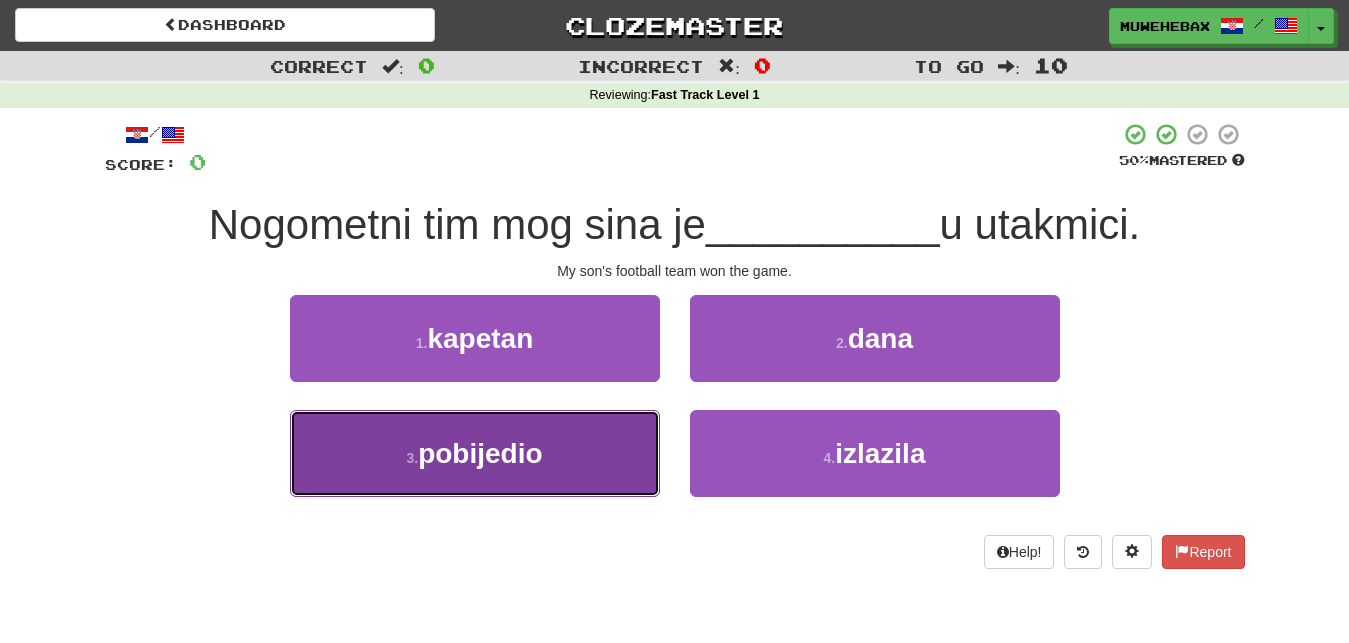 click on "3 .  pobijedio" at bounding box center [475, 453] 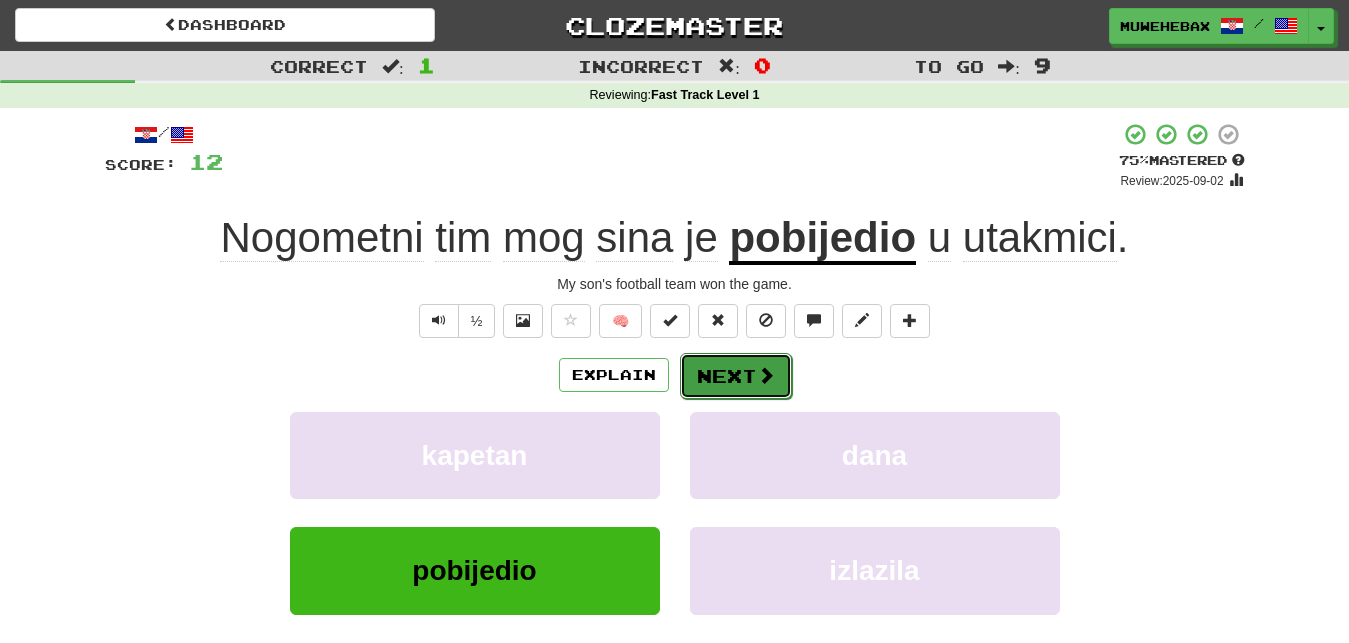 click on "Next" at bounding box center (736, 376) 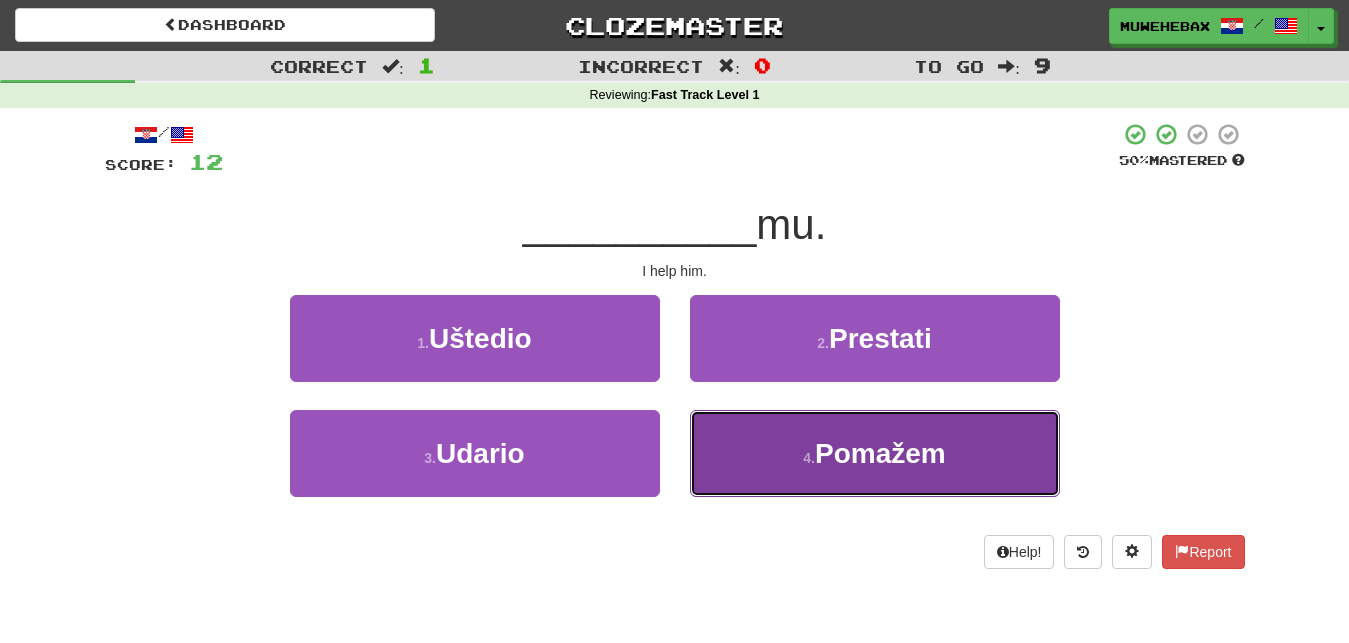 click on "4 .  Pomažem" at bounding box center [875, 453] 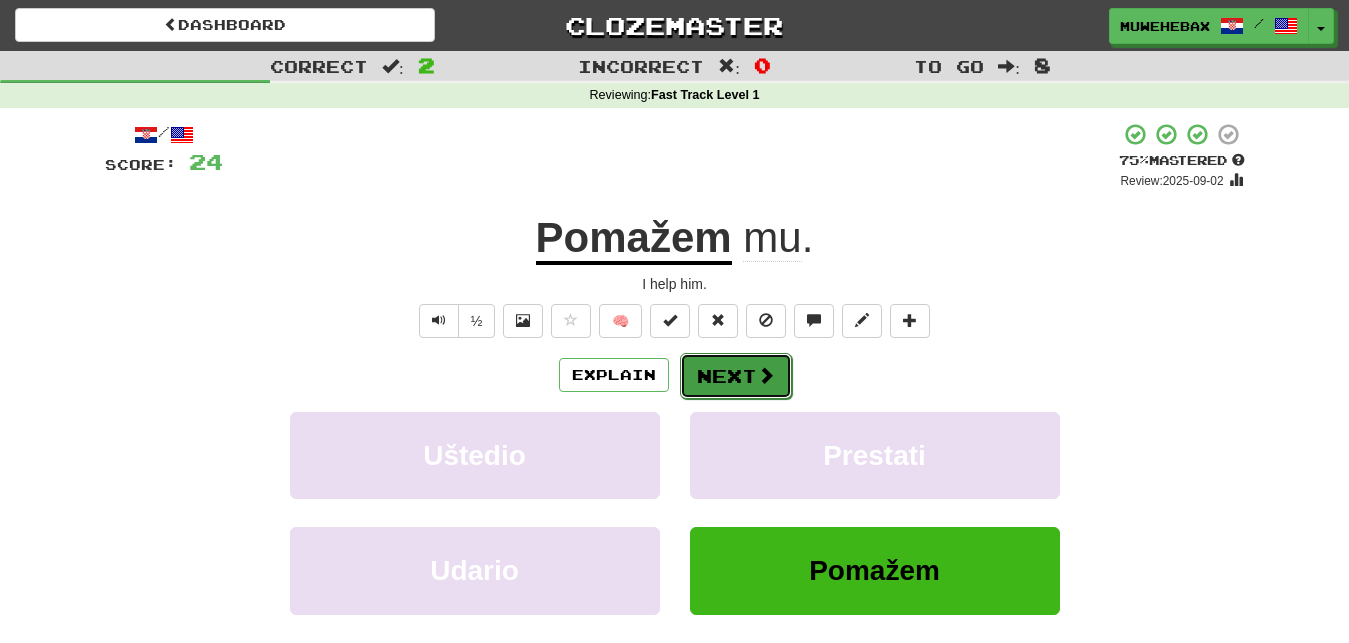 click on "Next" at bounding box center [736, 376] 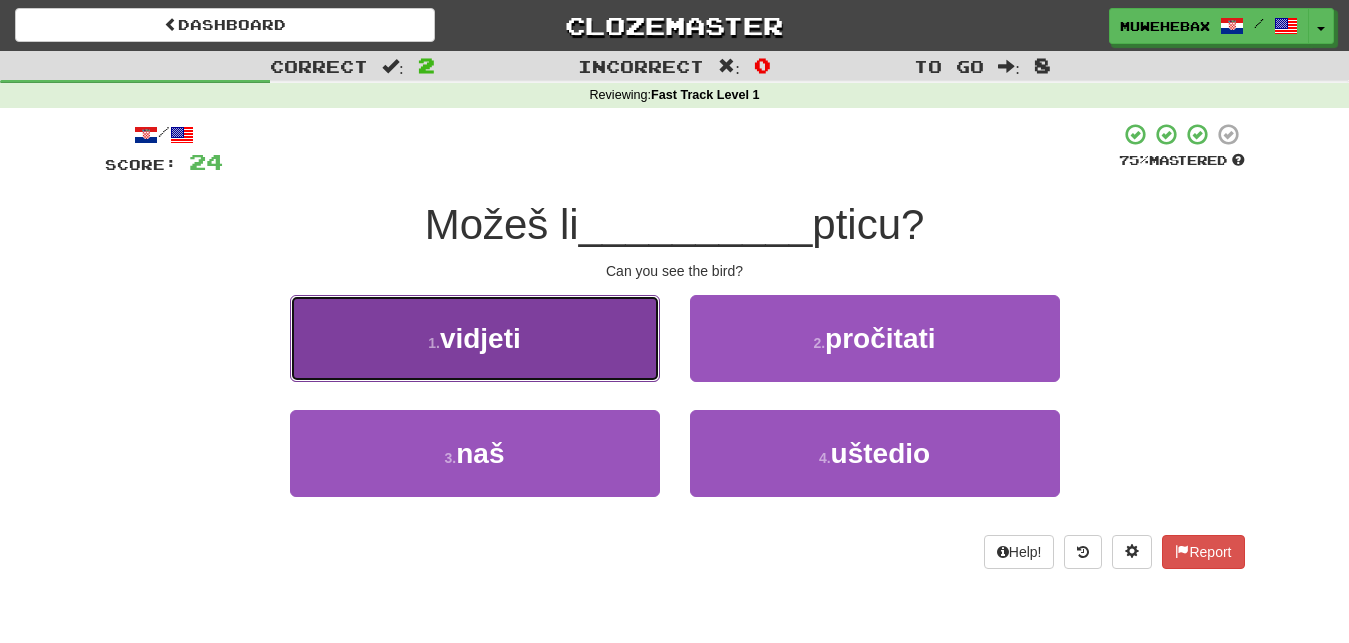 click on "1 .  vidjeti" at bounding box center [475, 338] 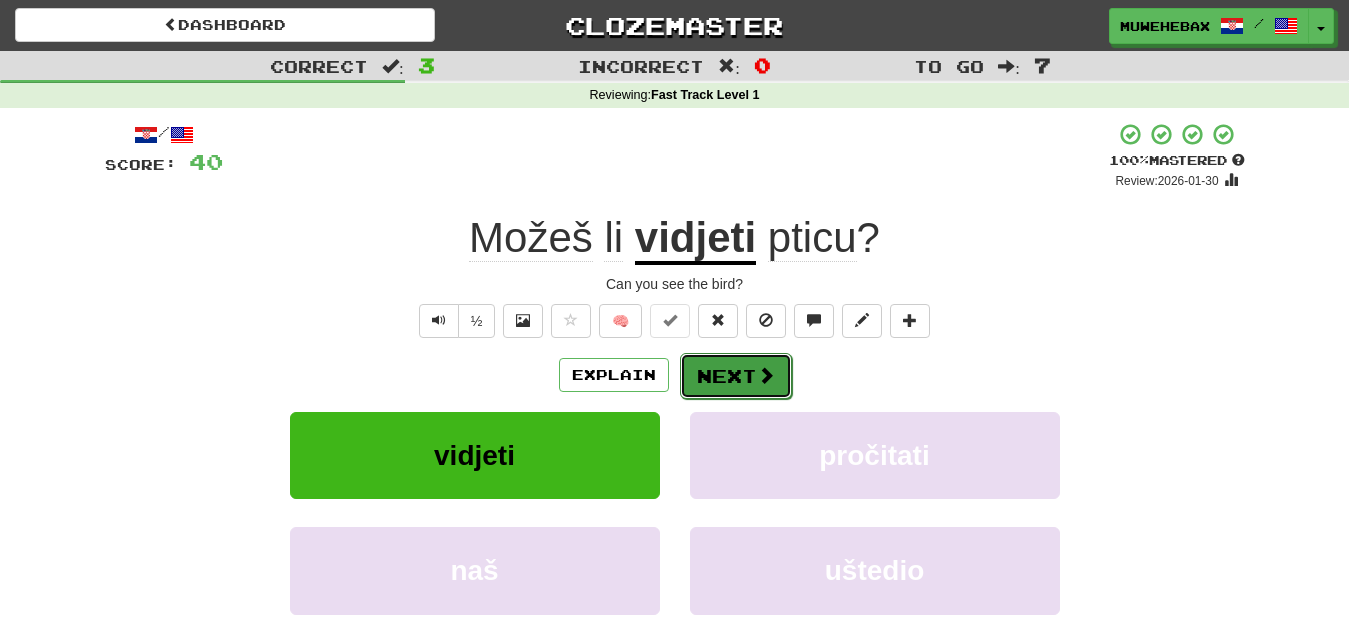 click on "Next" at bounding box center (736, 376) 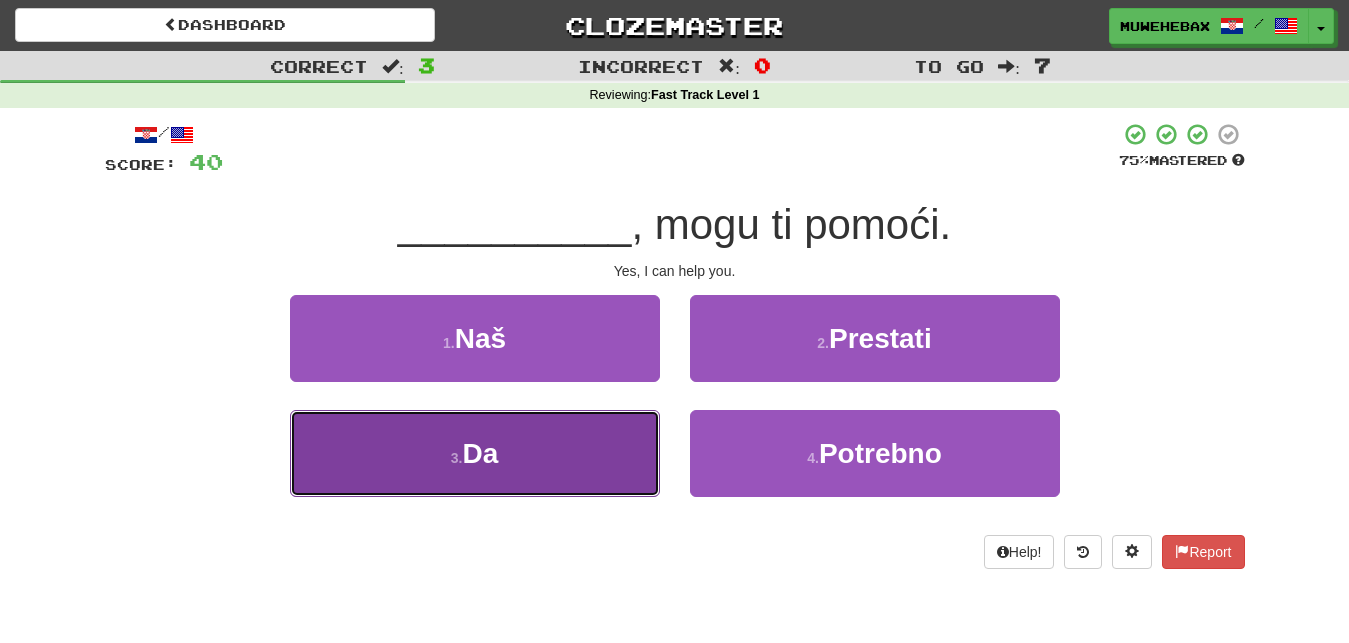 click on "3 .  Da" at bounding box center [475, 453] 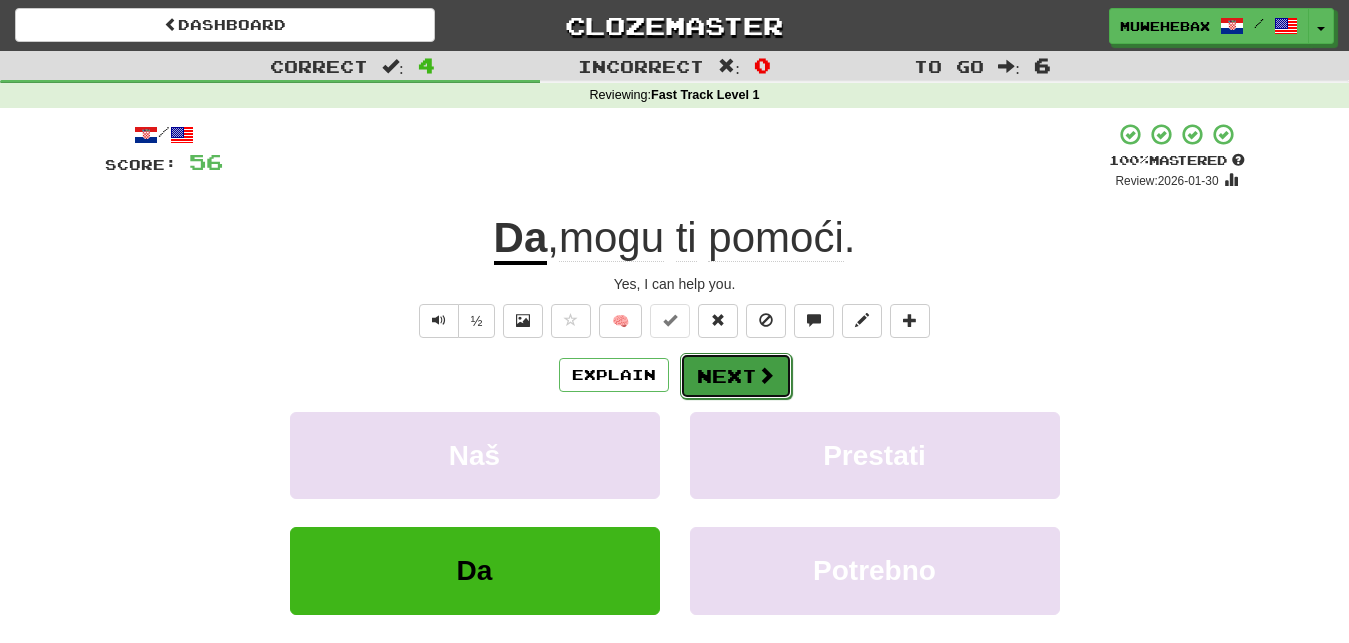 click on "Next" at bounding box center [736, 376] 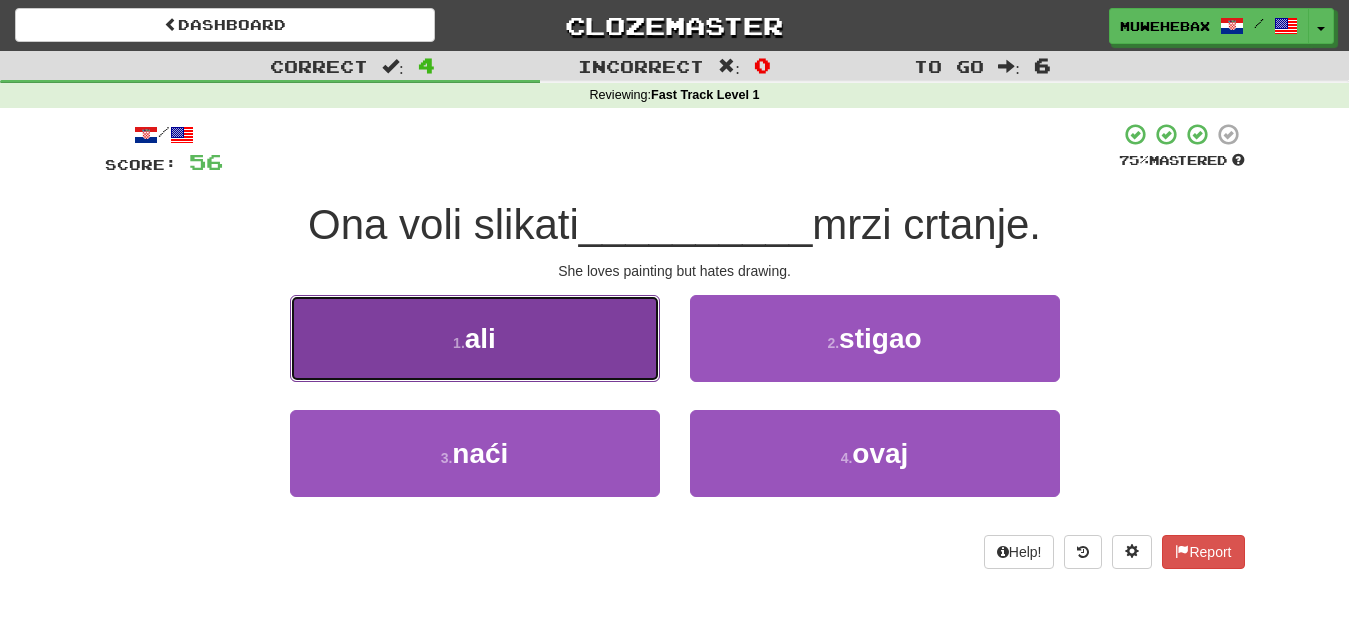 click on "1 .  ali" at bounding box center (475, 338) 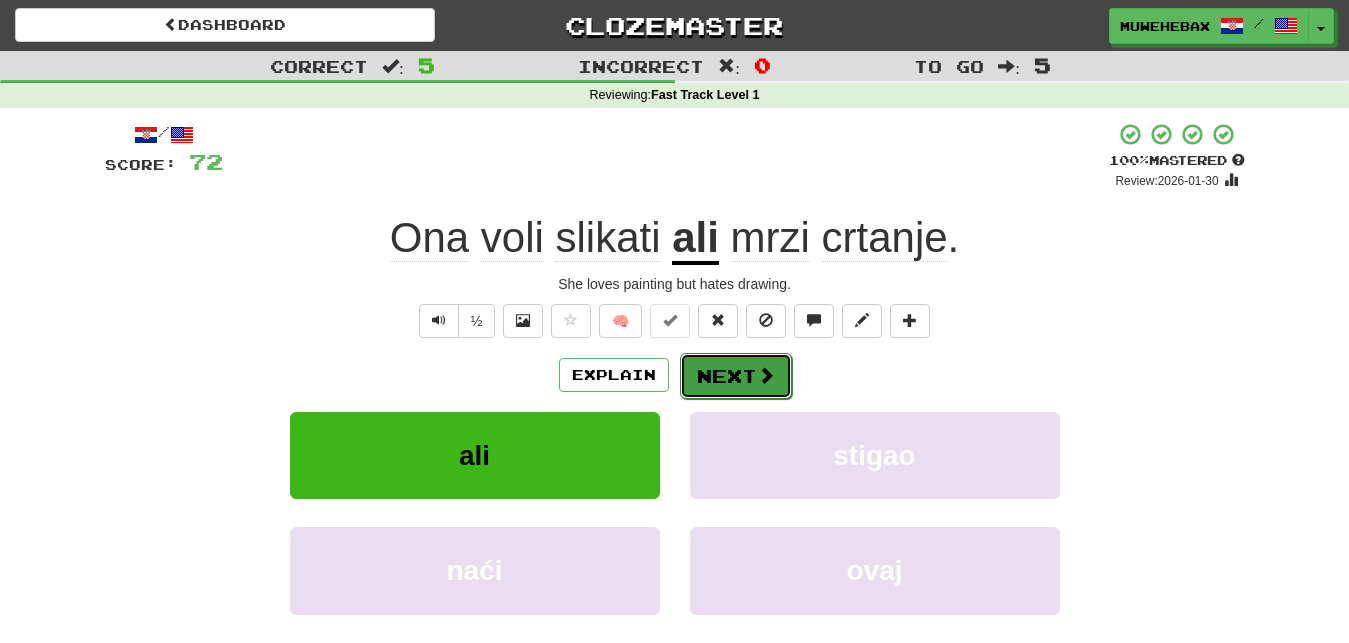click on "Next" at bounding box center [736, 376] 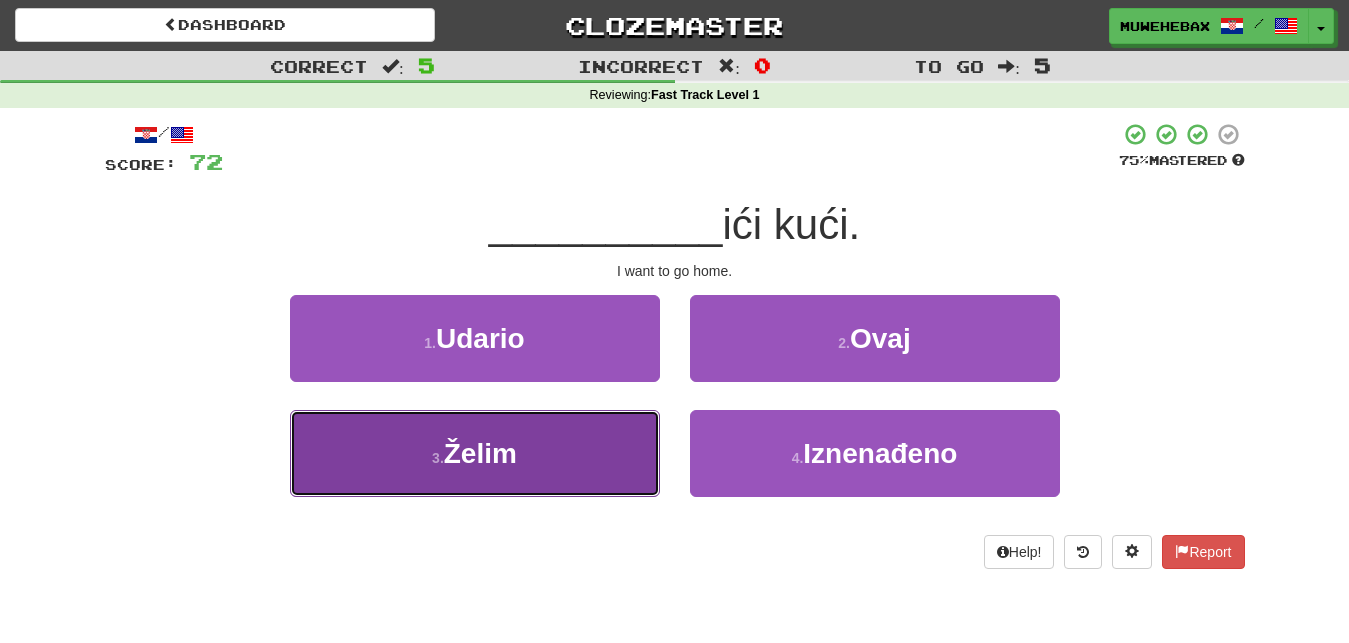 click on "3 .  Želim" at bounding box center (475, 453) 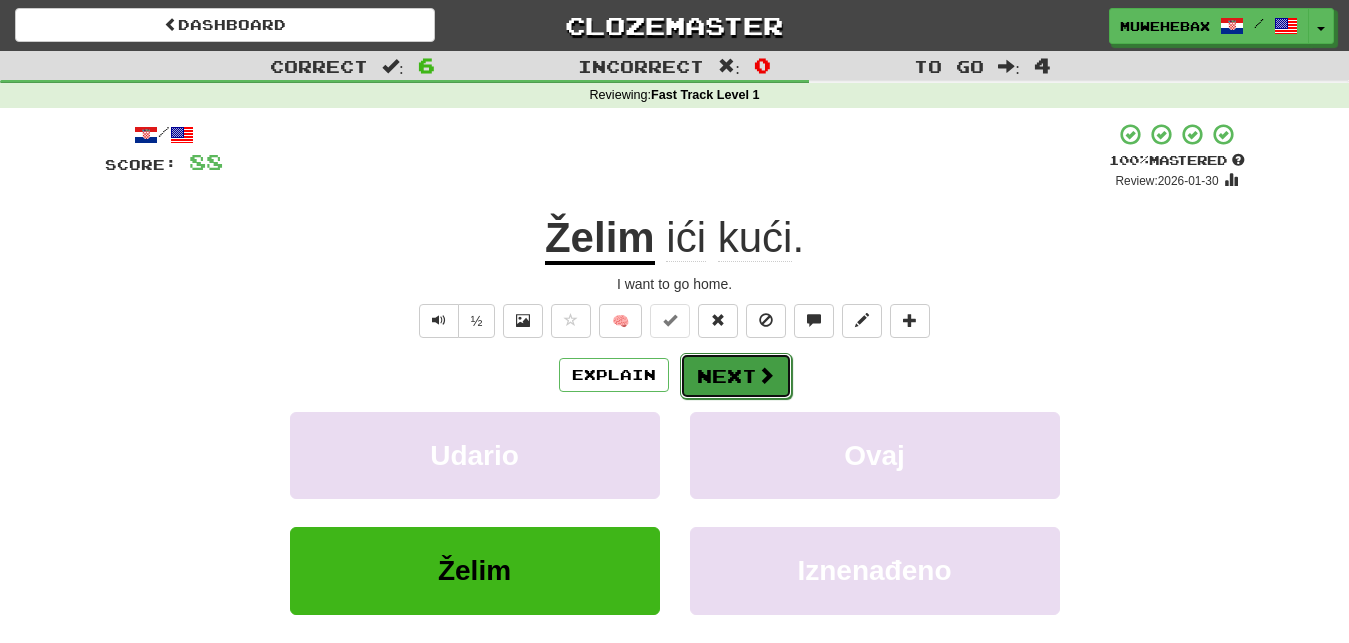 click on "Next" at bounding box center [736, 376] 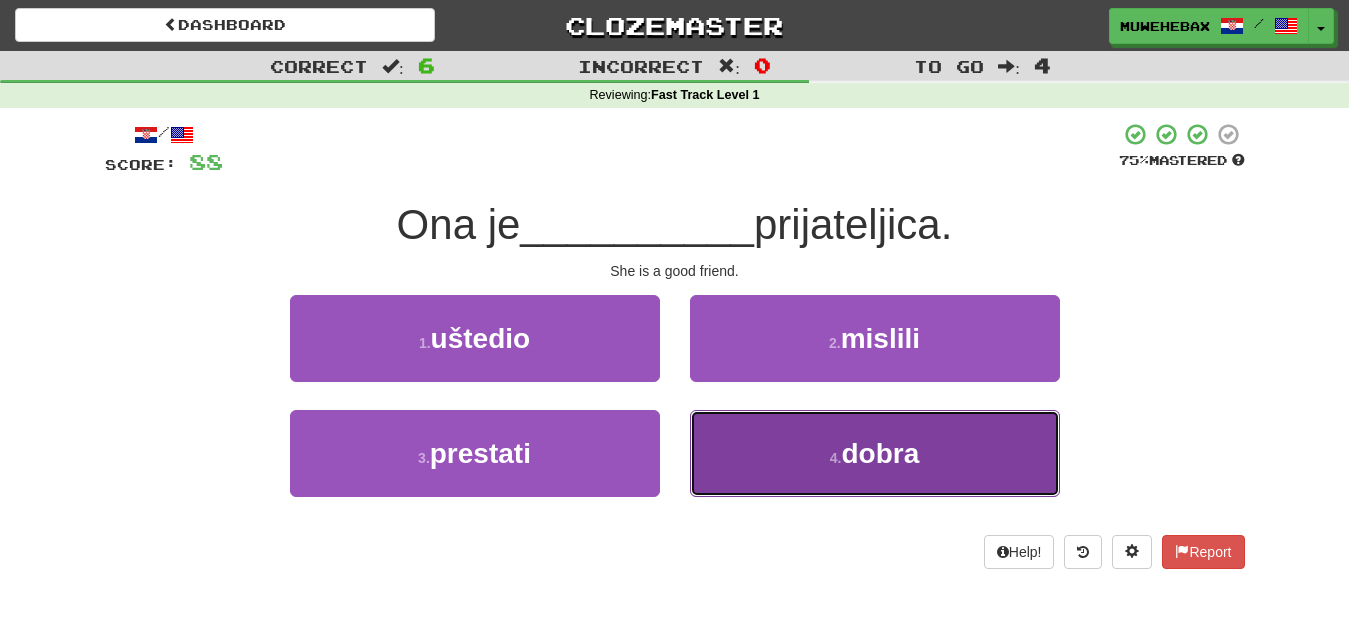 click on "4 .  dobra" at bounding box center [875, 453] 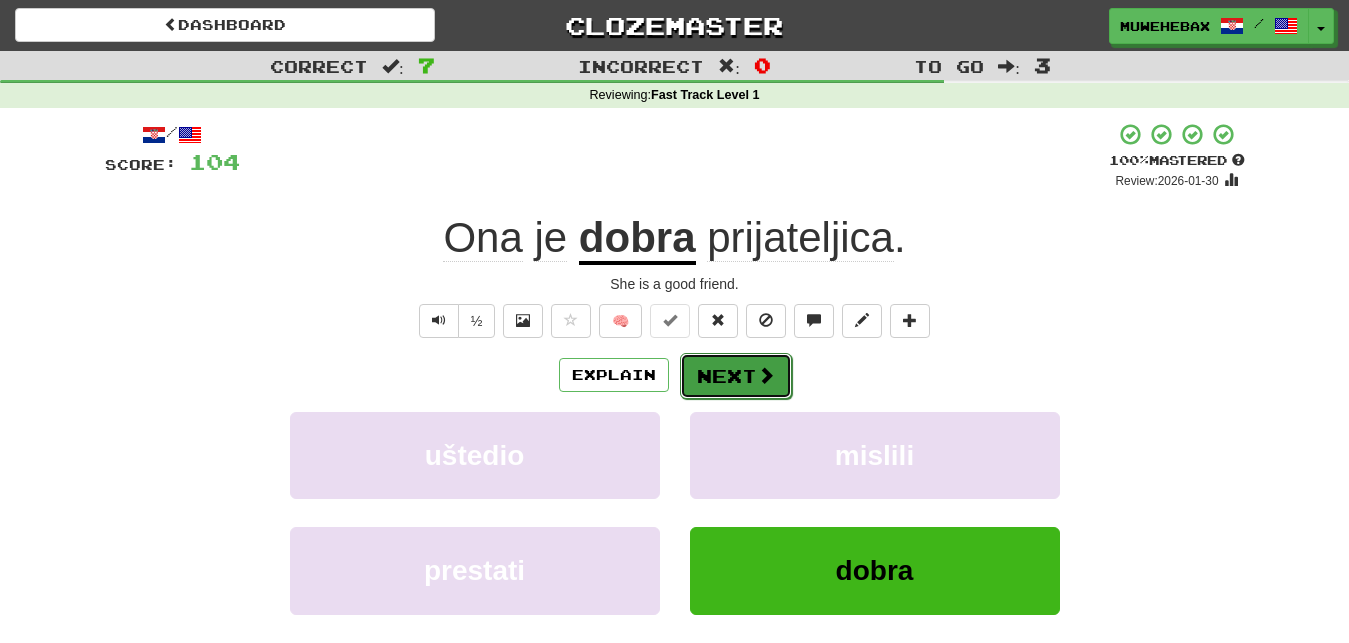click on "Next" at bounding box center (736, 376) 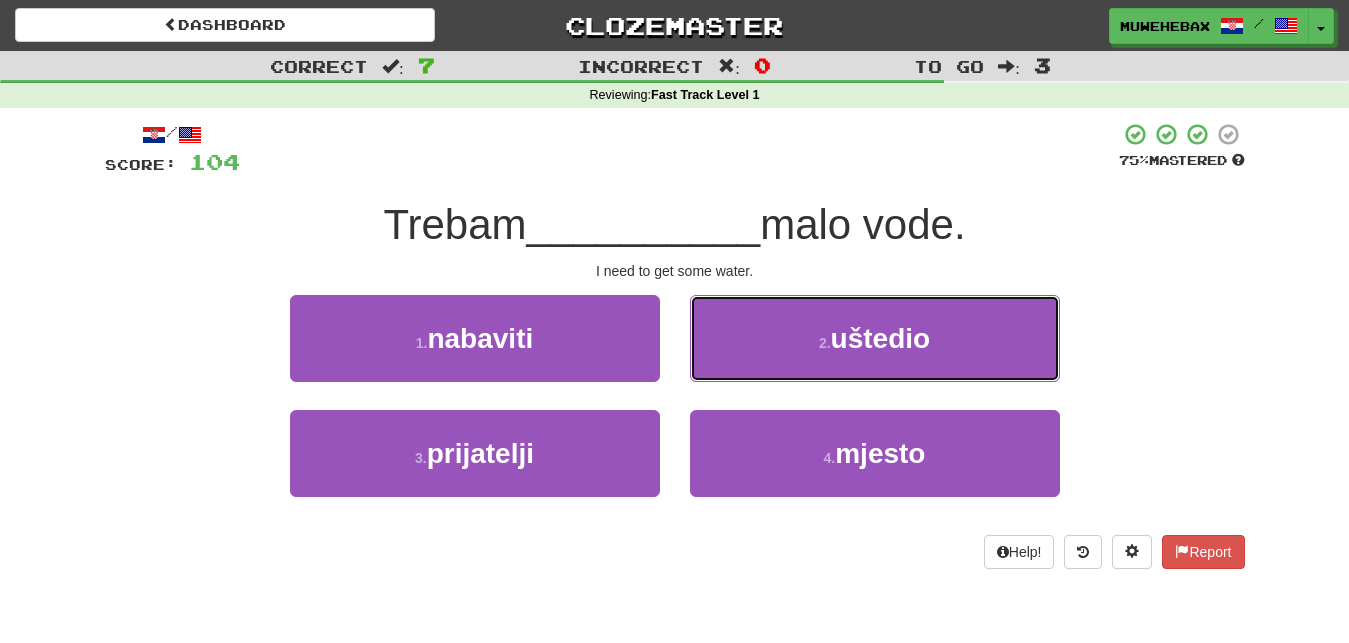 click on "2 .  uštedio" at bounding box center (875, 338) 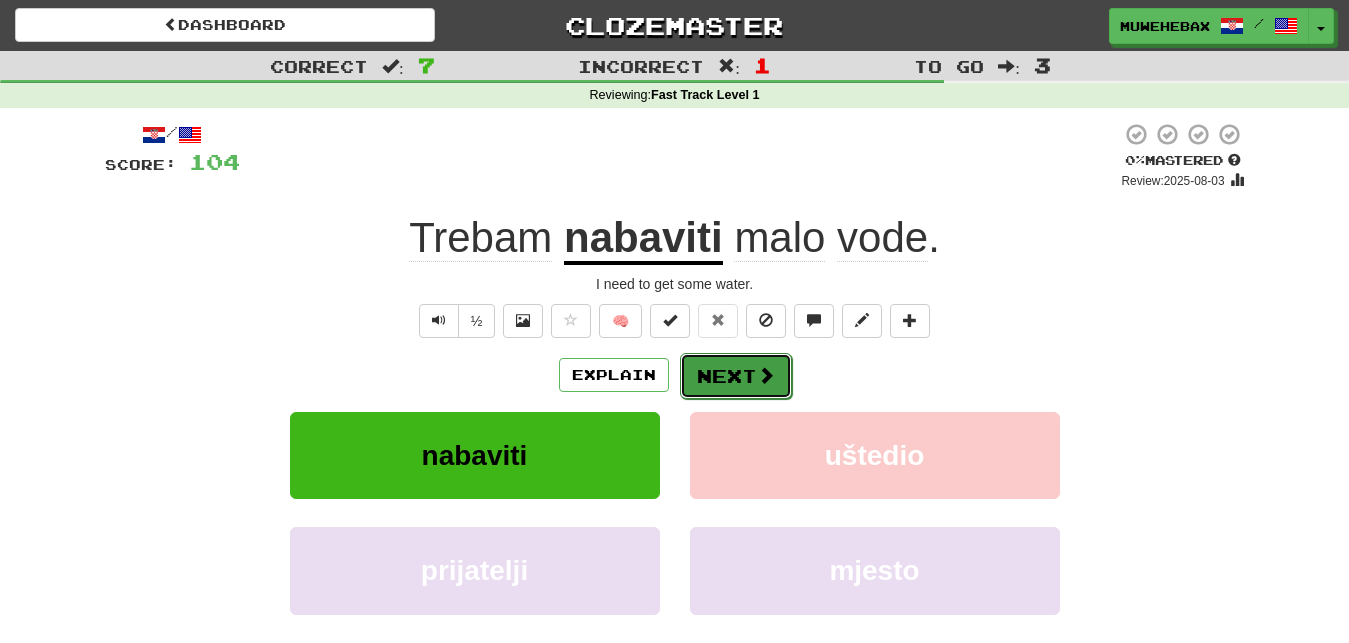 click on "Next" at bounding box center (736, 376) 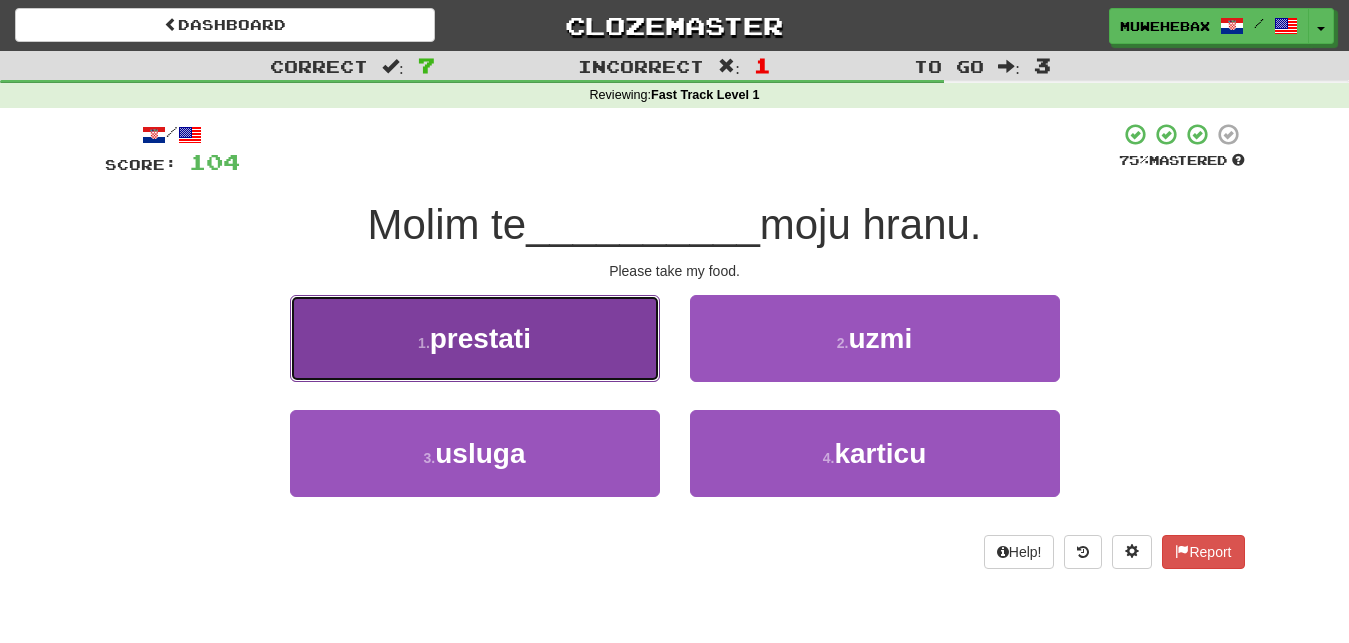 click on "1 .  prestati" at bounding box center (475, 338) 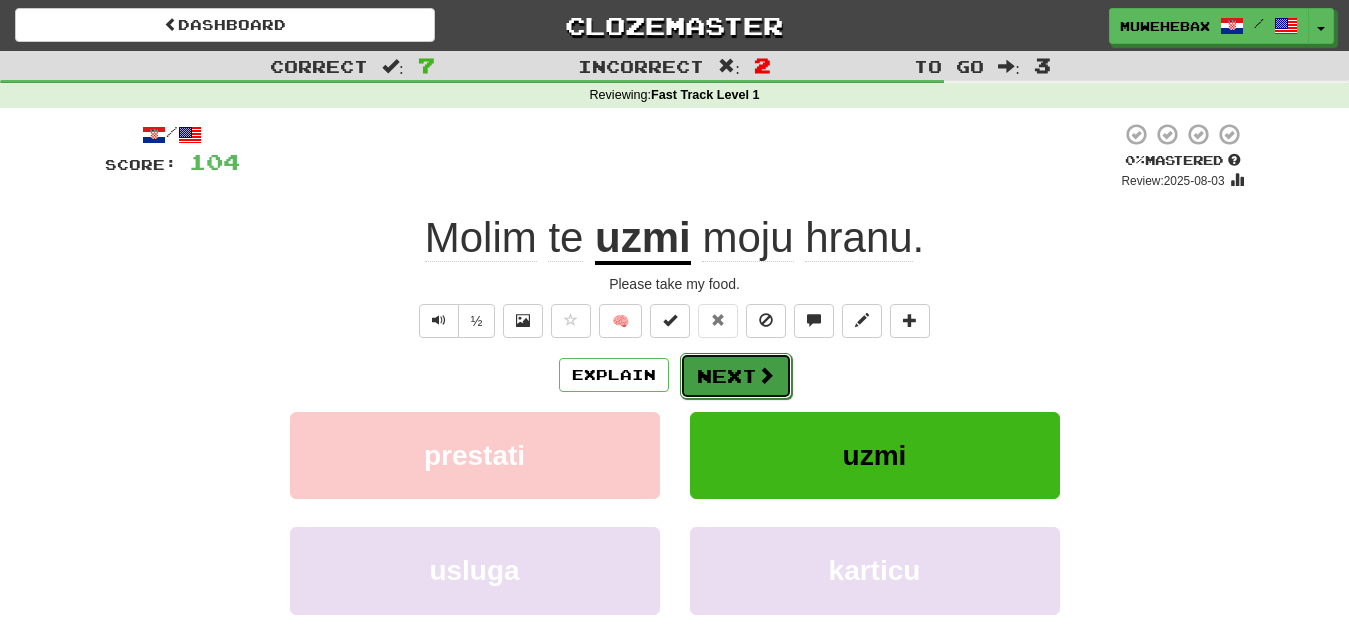 click on "Next" at bounding box center [736, 376] 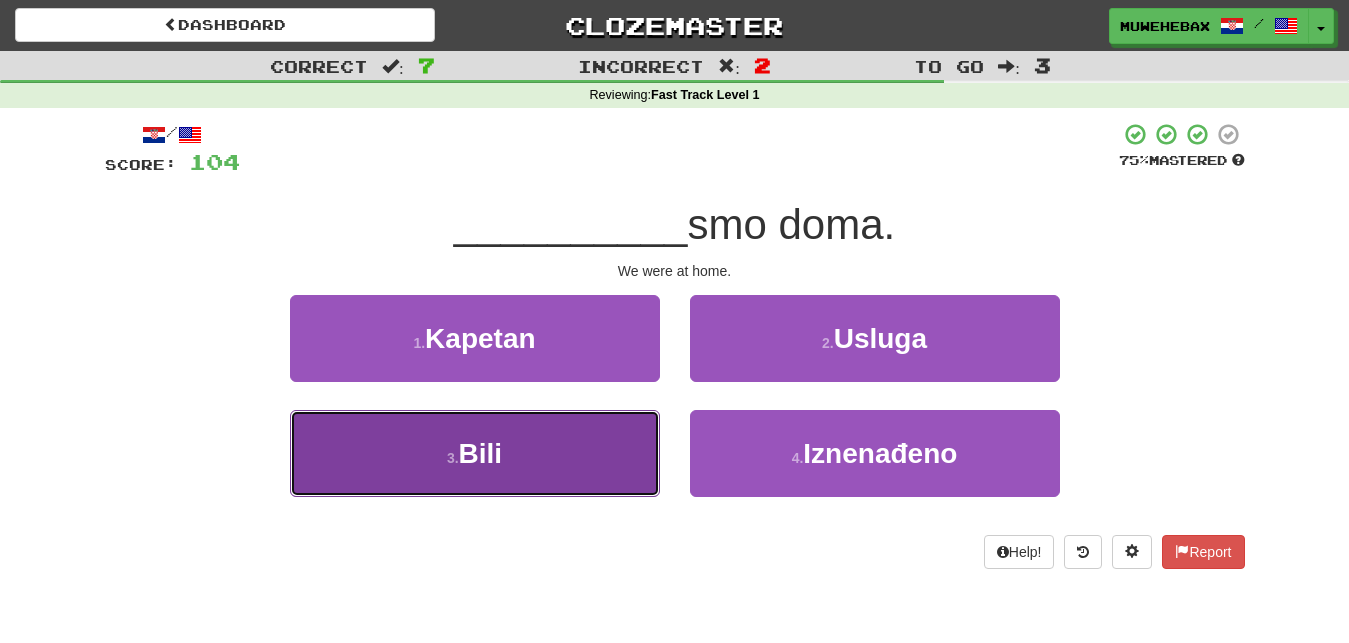 click on "3 .  Bili" at bounding box center (475, 453) 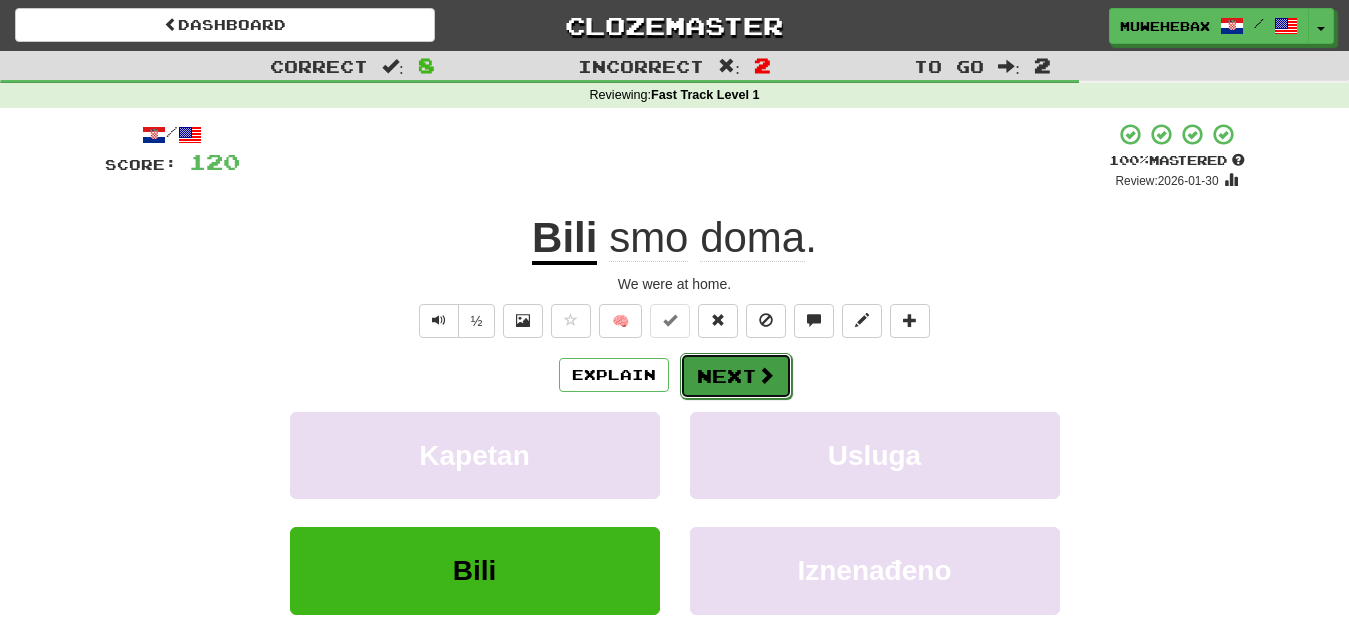 click on "Next" at bounding box center (736, 376) 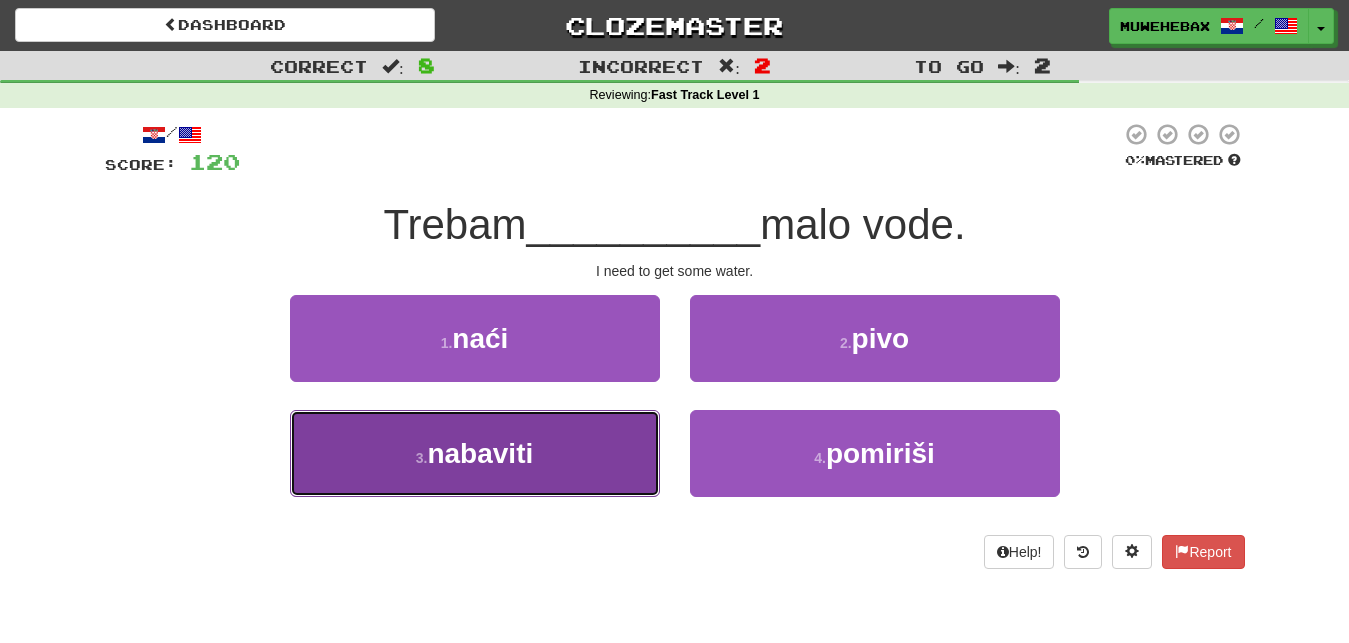 click on "3 .  nabaviti" at bounding box center (475, 453) 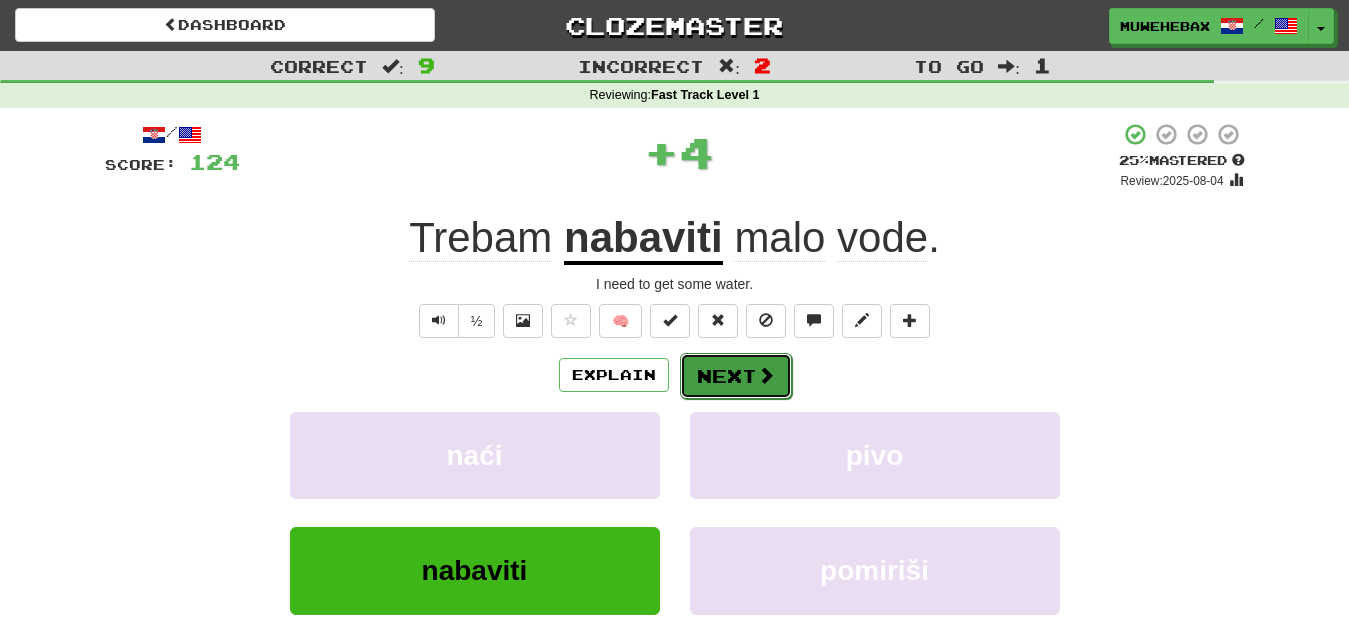 click on "Next" at bounding box center (736, 376) 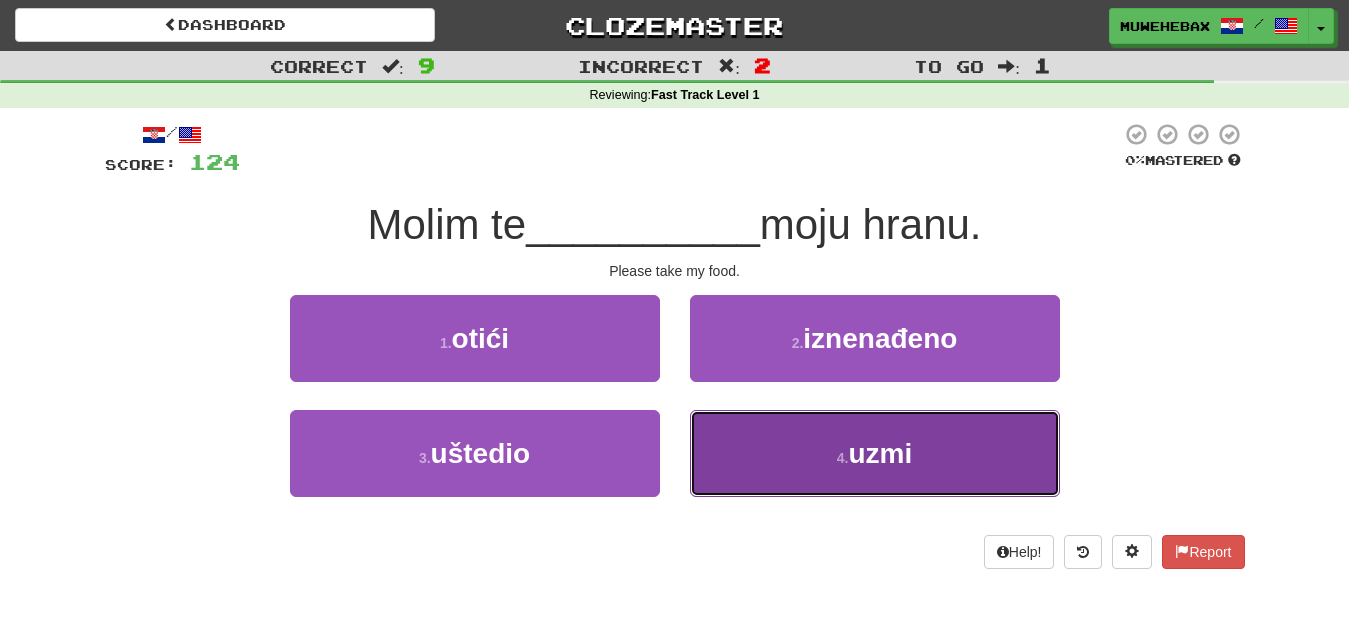 click on "4 .  uzmi" at bounding box center [875, 453] 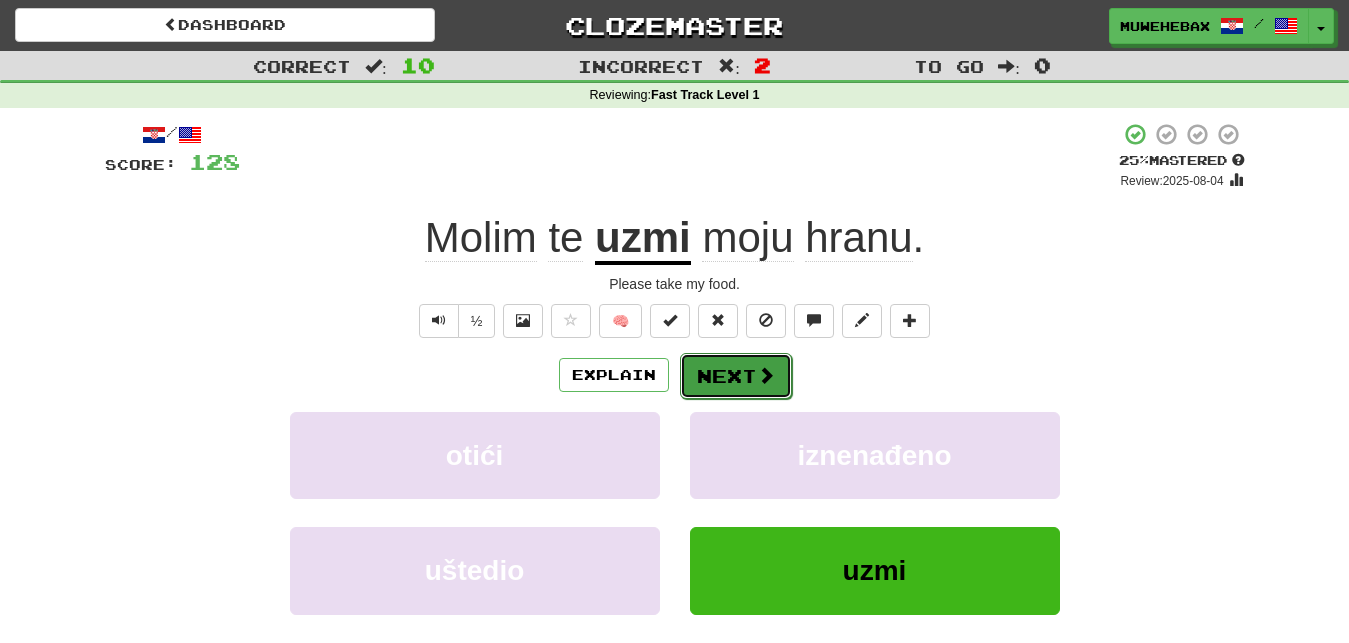 click on "Next" at bounding box center [736, 376] 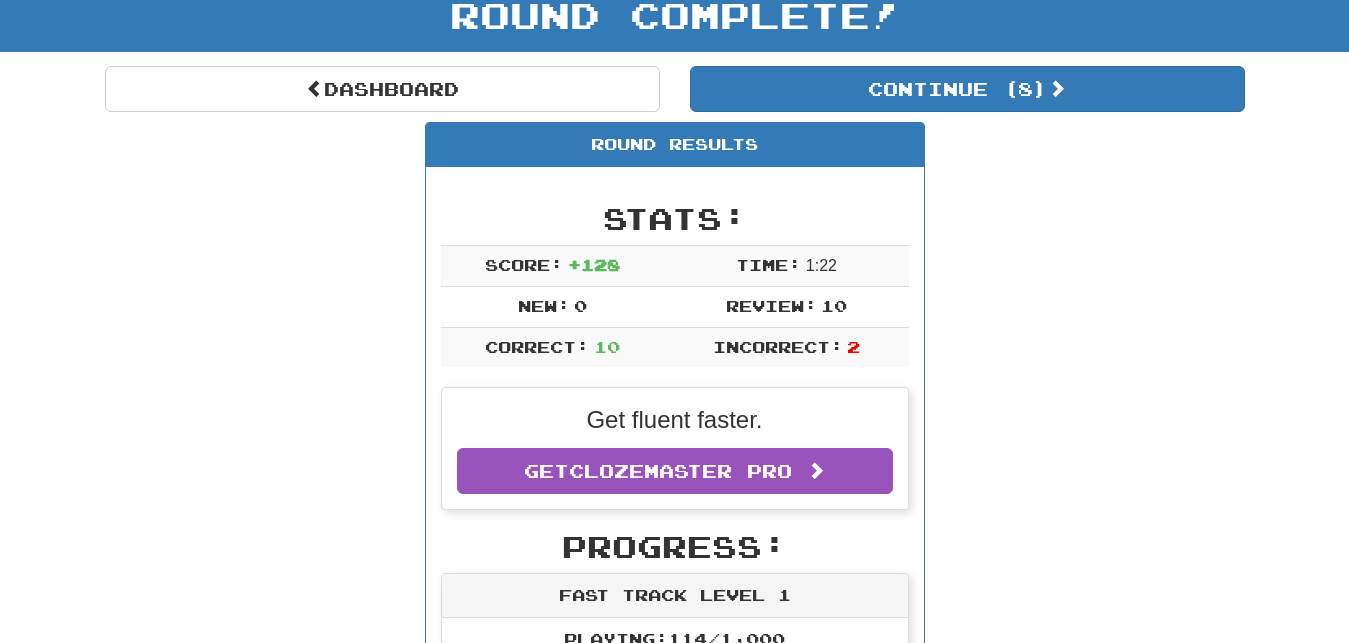 scroll, scrollTop: 0, scrollLeft: 0, axis: both 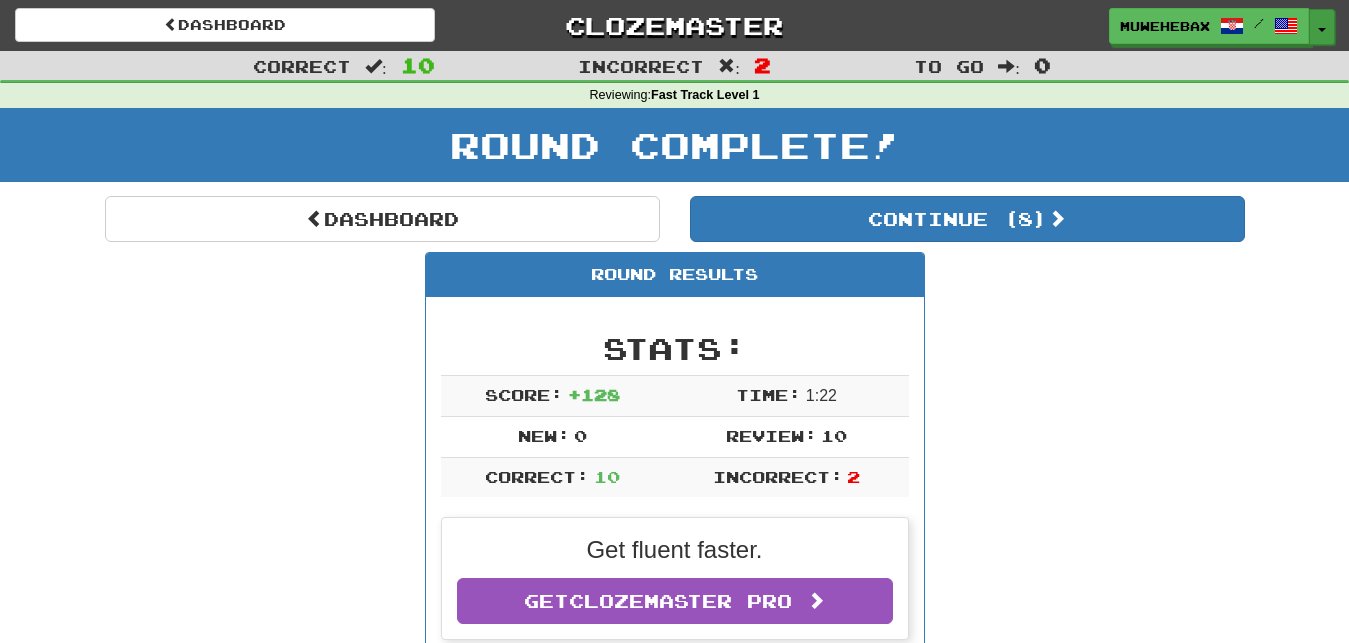 click on "Toggle Dropdown" at bounding box center (1322, 27) 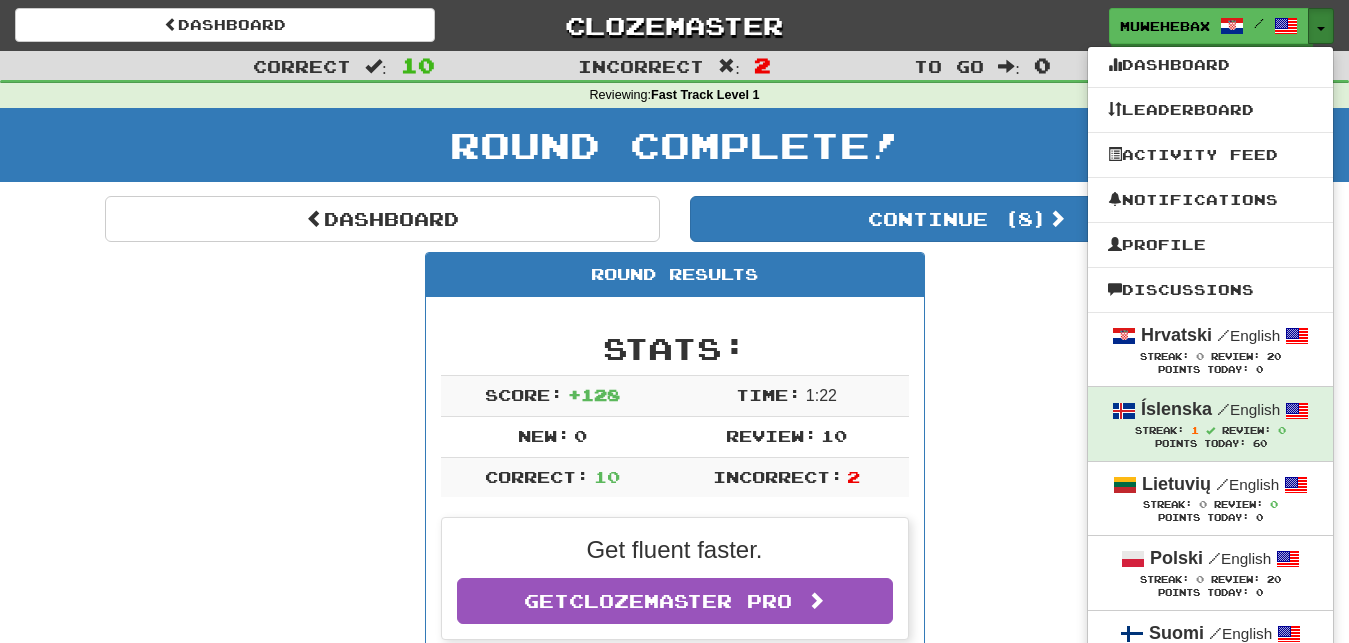scroll, scrollTop: 102, scrollLeft: 0, axis: vertical 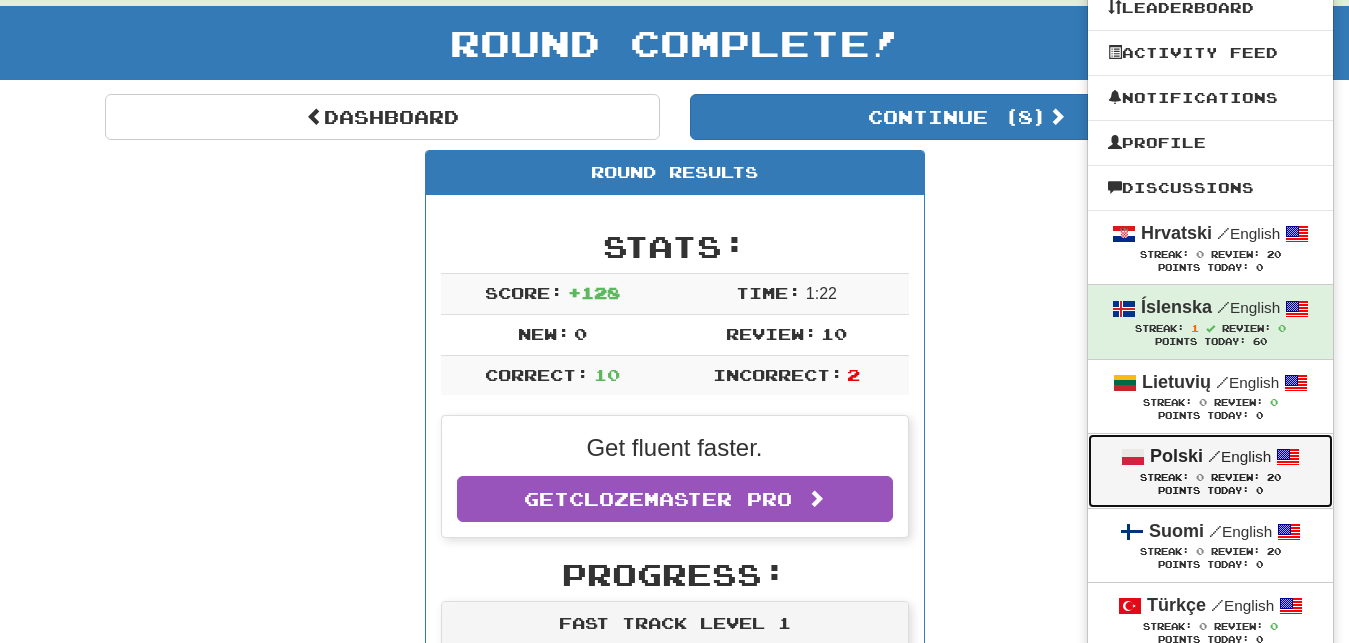 click on "Streak:" at bounding box center (1164, 477) 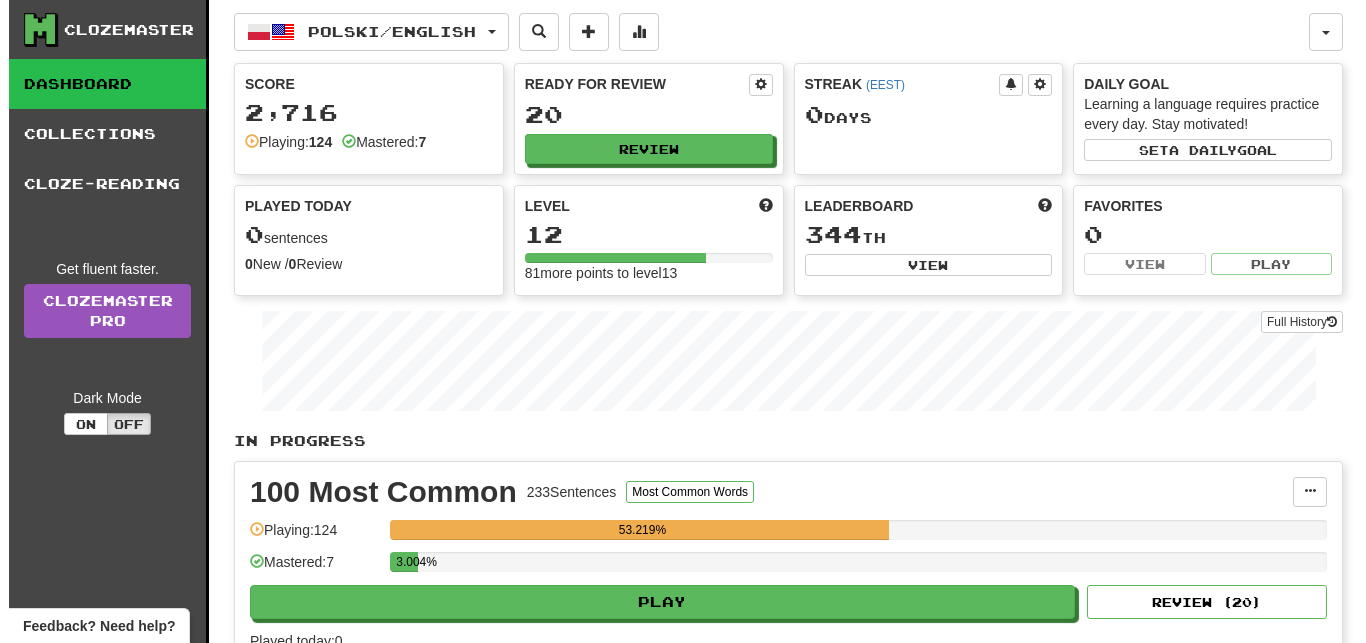 scroll, scrollTop: 0, scrollLeft: 0, axis: both 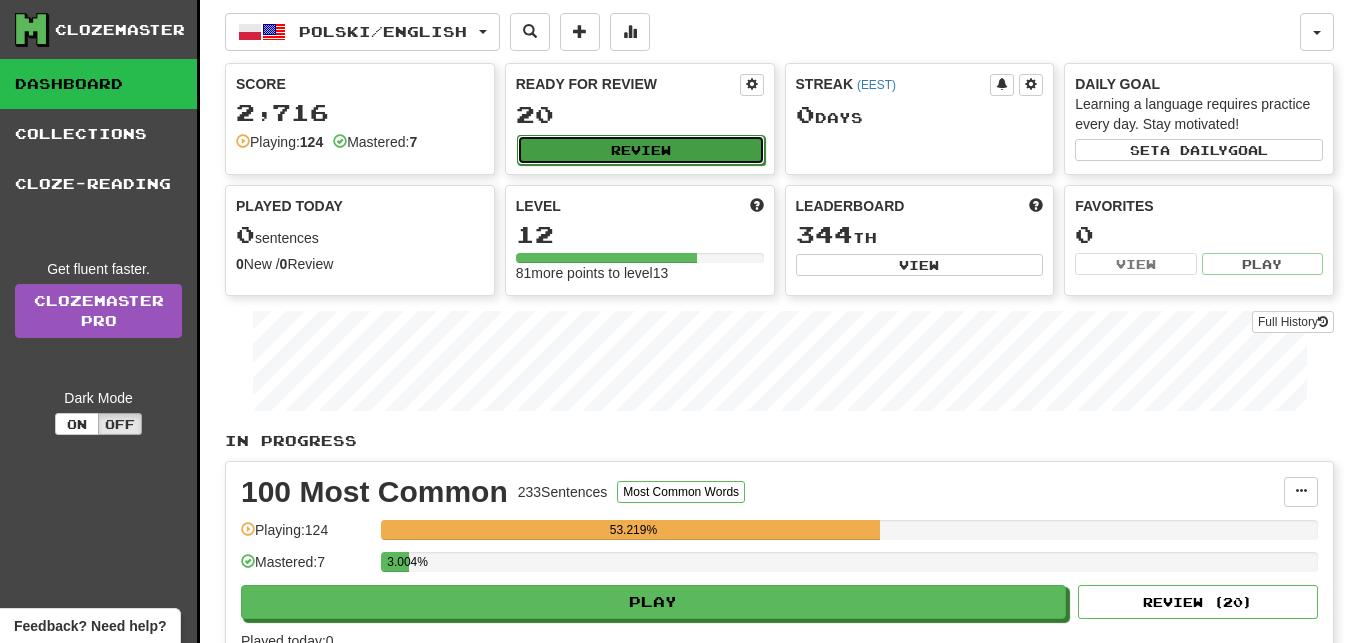 click on "Review" at bounding box center (641, 150) 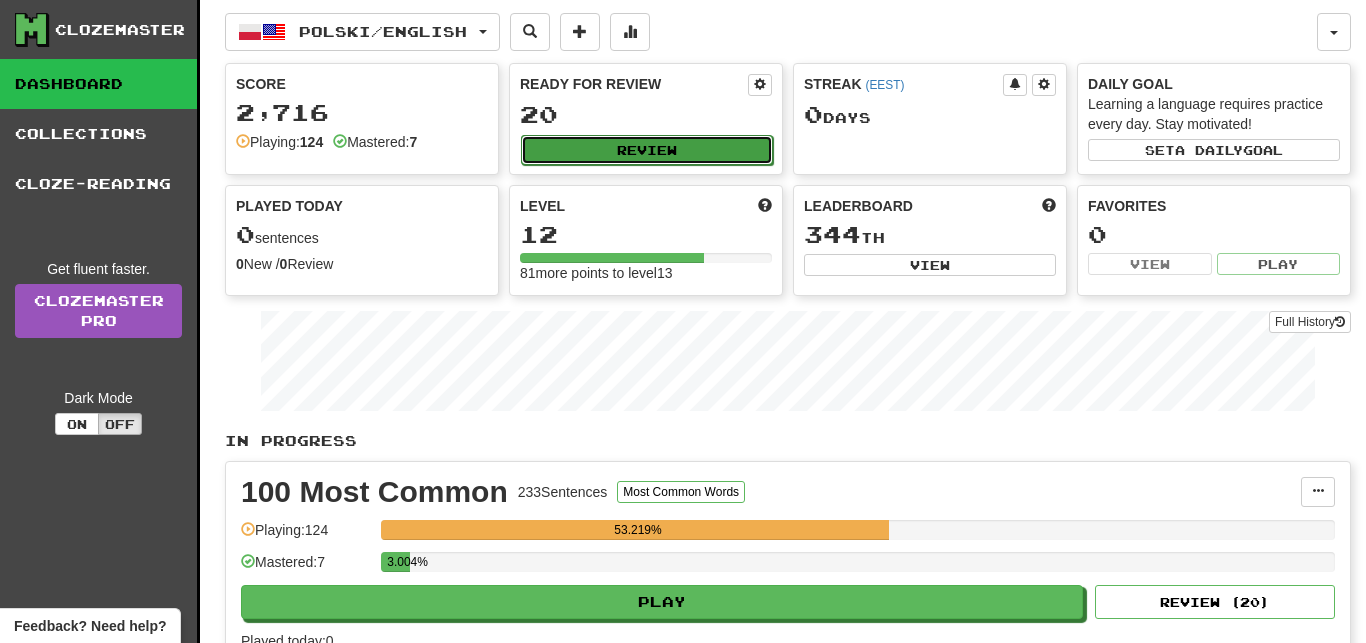 select on "**" 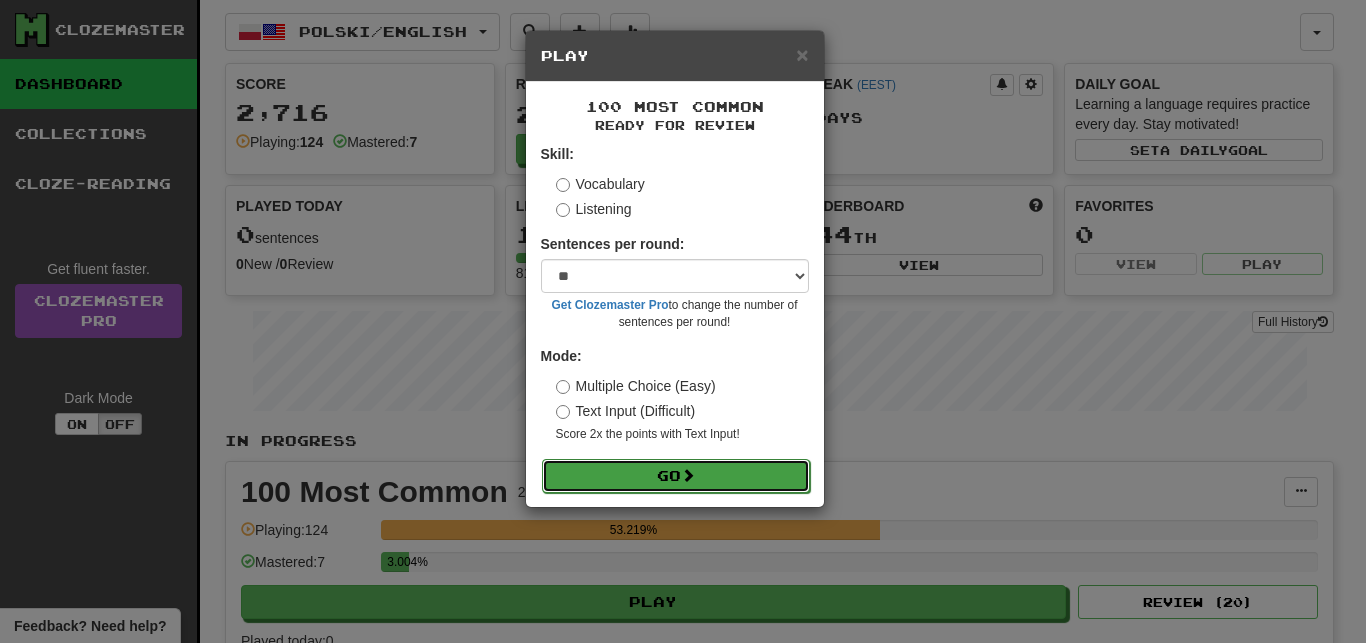 click on "Go" at bounding box center (676, 476) 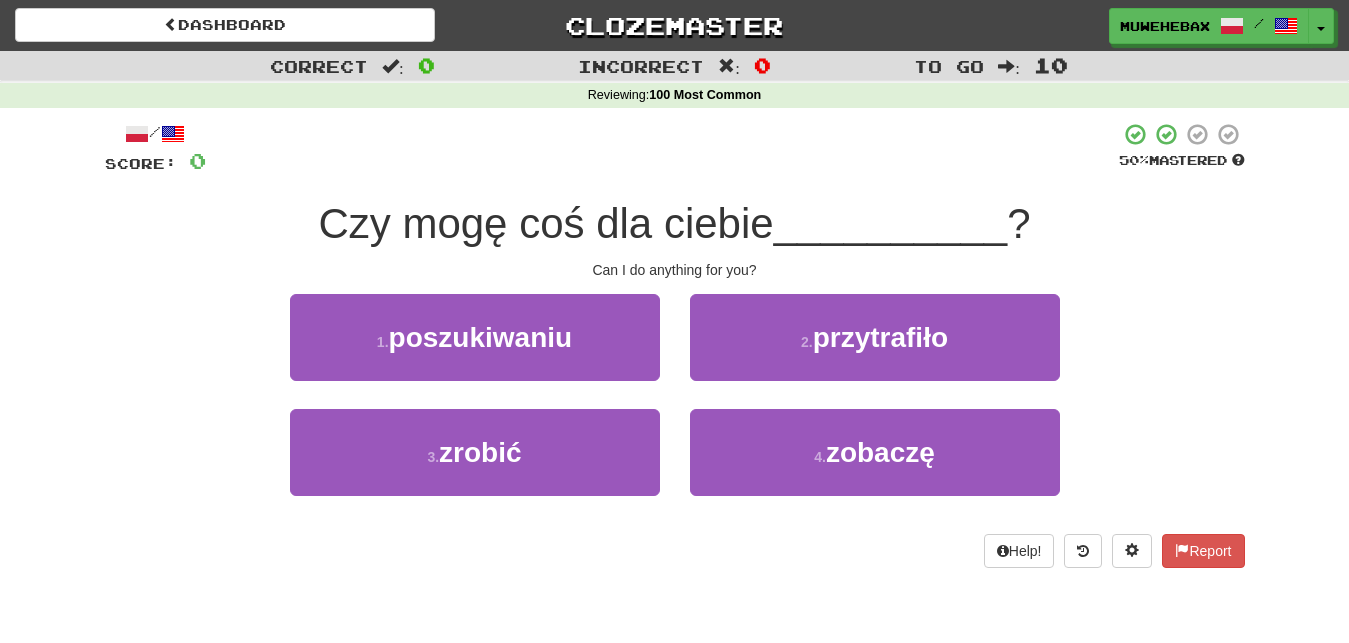 scroll, scrollTop: 0, scrollLeft: 0, axis: both 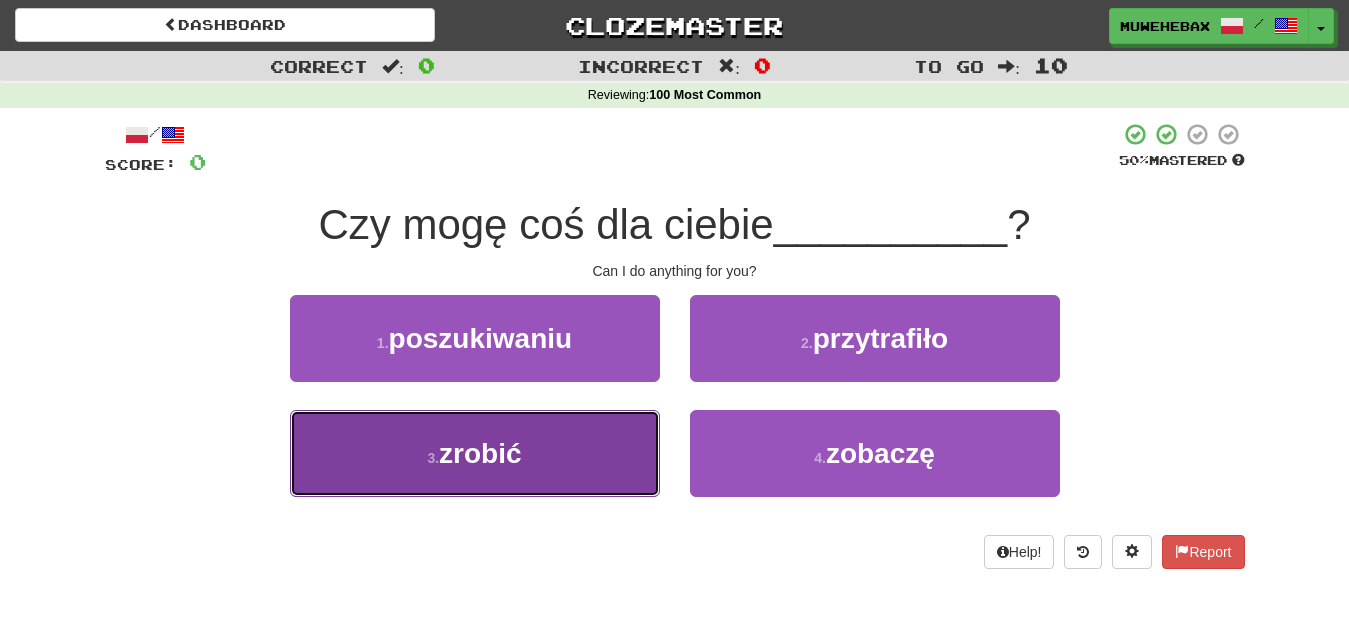click on "3 .  zrobić" at bounding box center (475, 453) 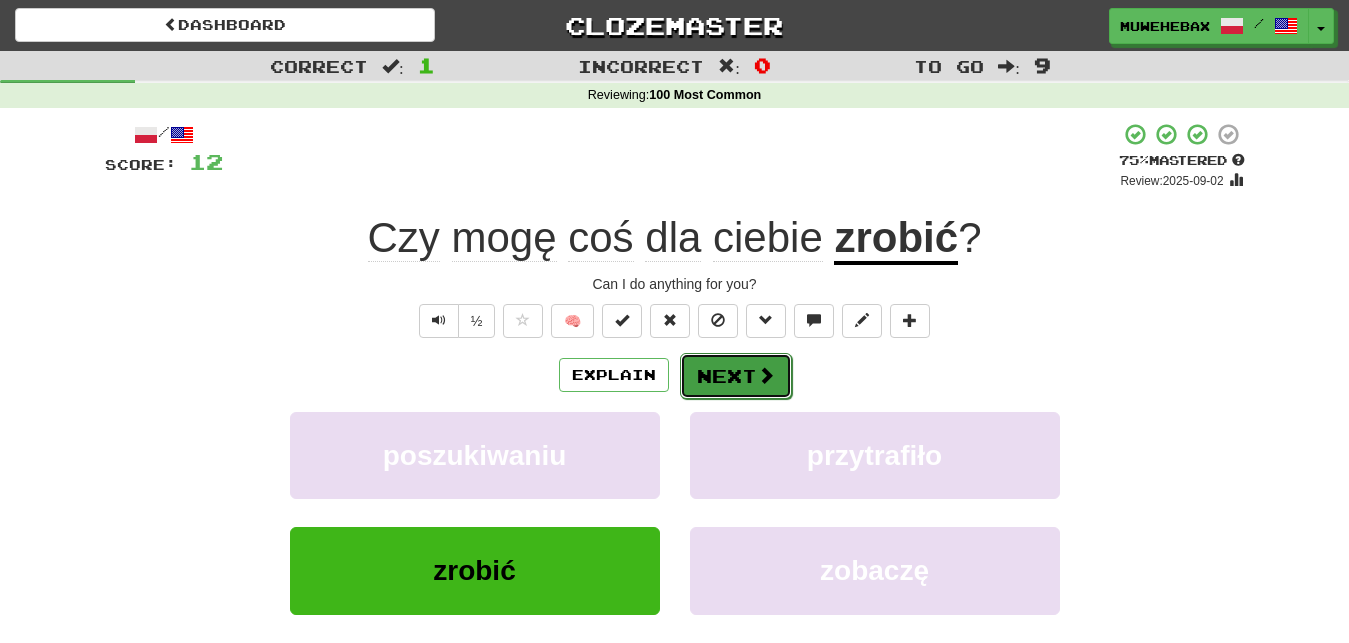 click on "Next" at bounding box center (736, 376) 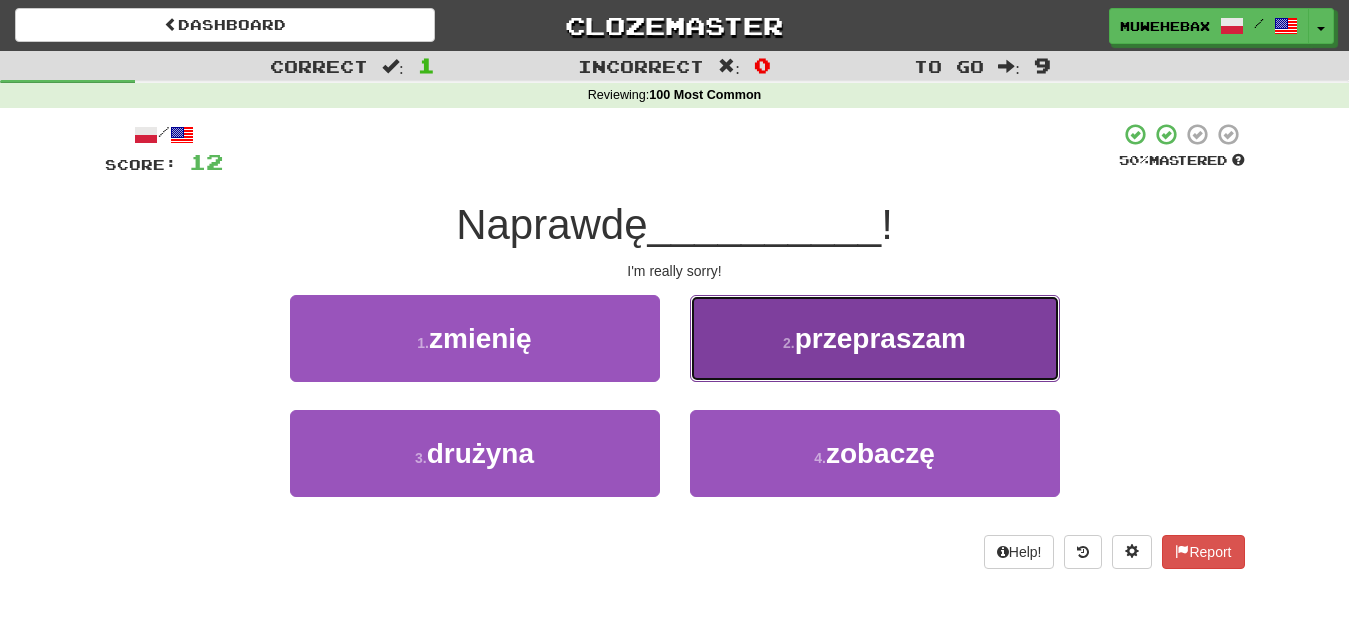 click on "2 .  przepraszam" at bounding box center (875, 338) 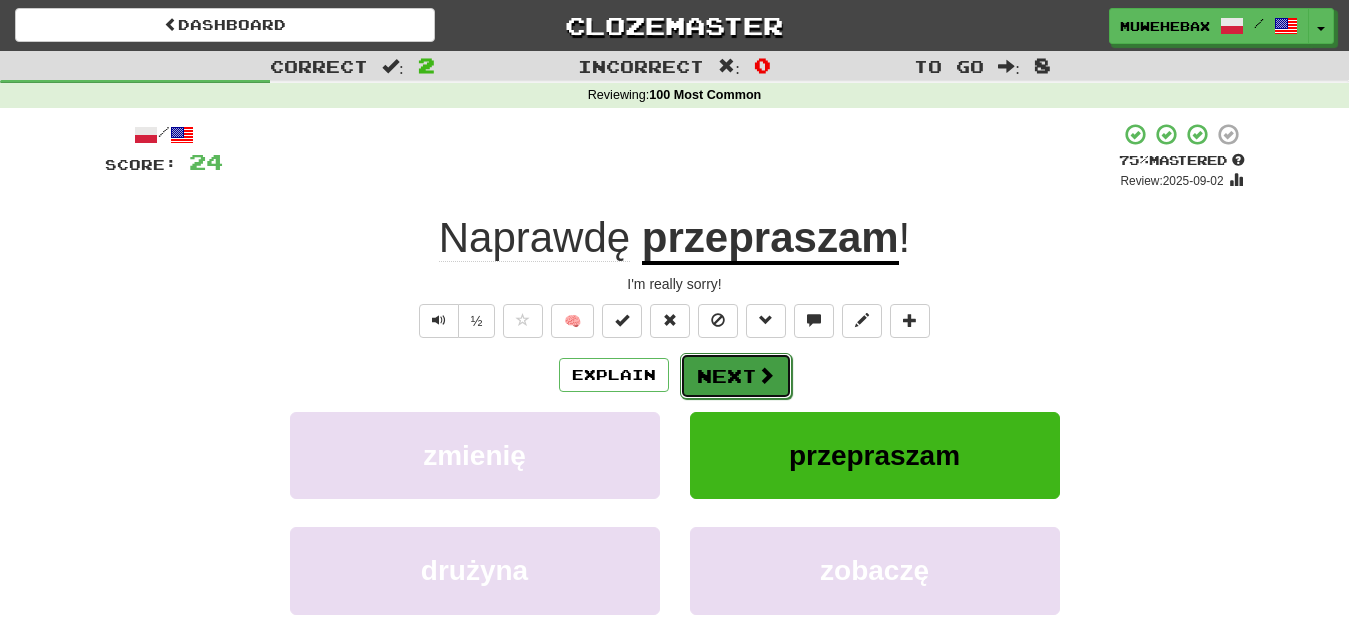 click on "Next" at bounding box center (736, 376) 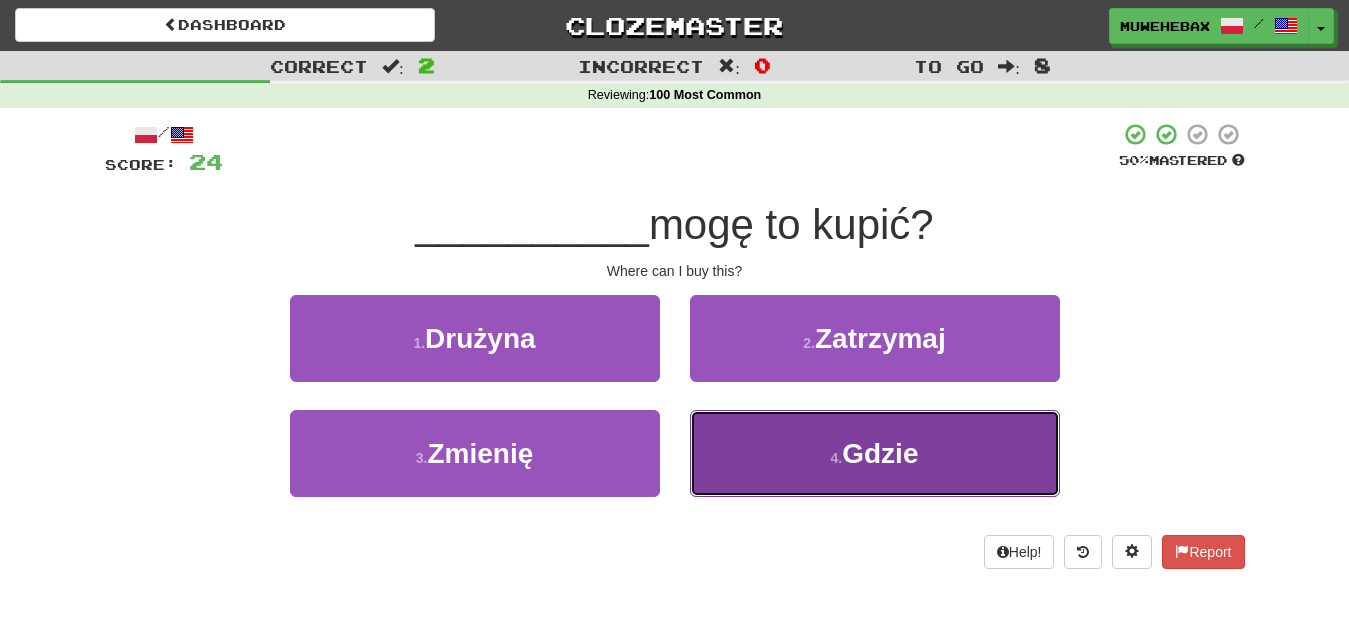 click on "4 .  Gdzie" at bounding box center [875, 453] 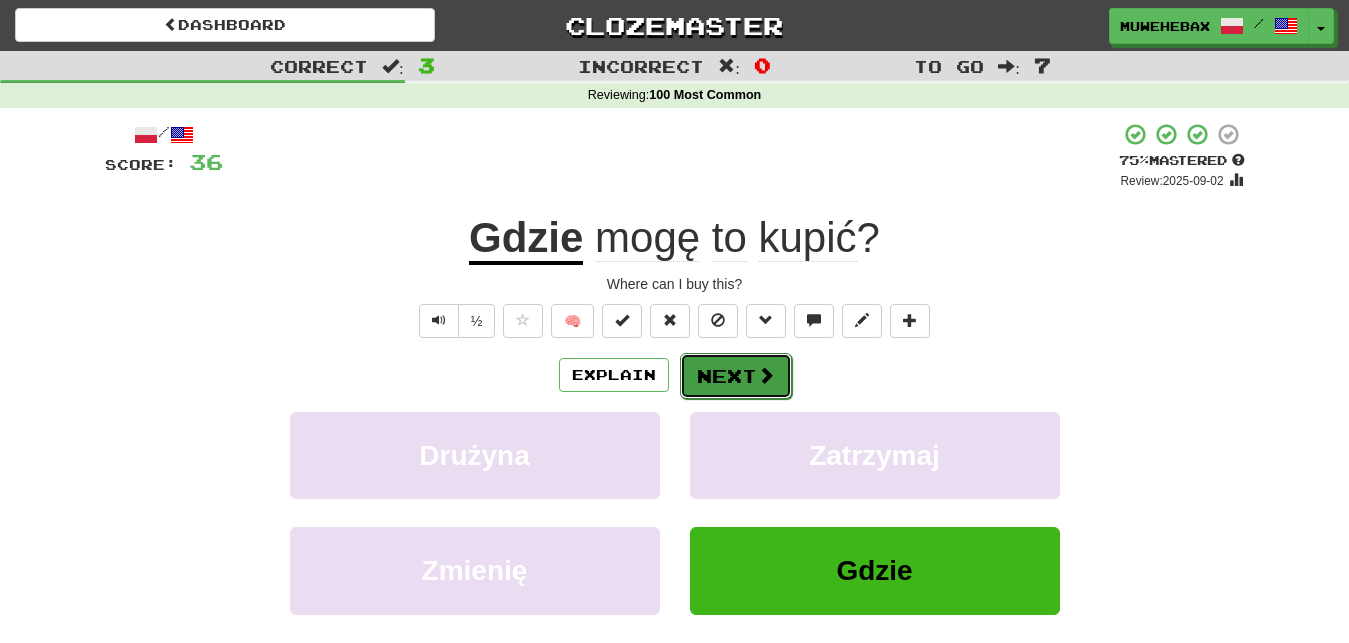 click on "Next" at bounding box center (736, 376) 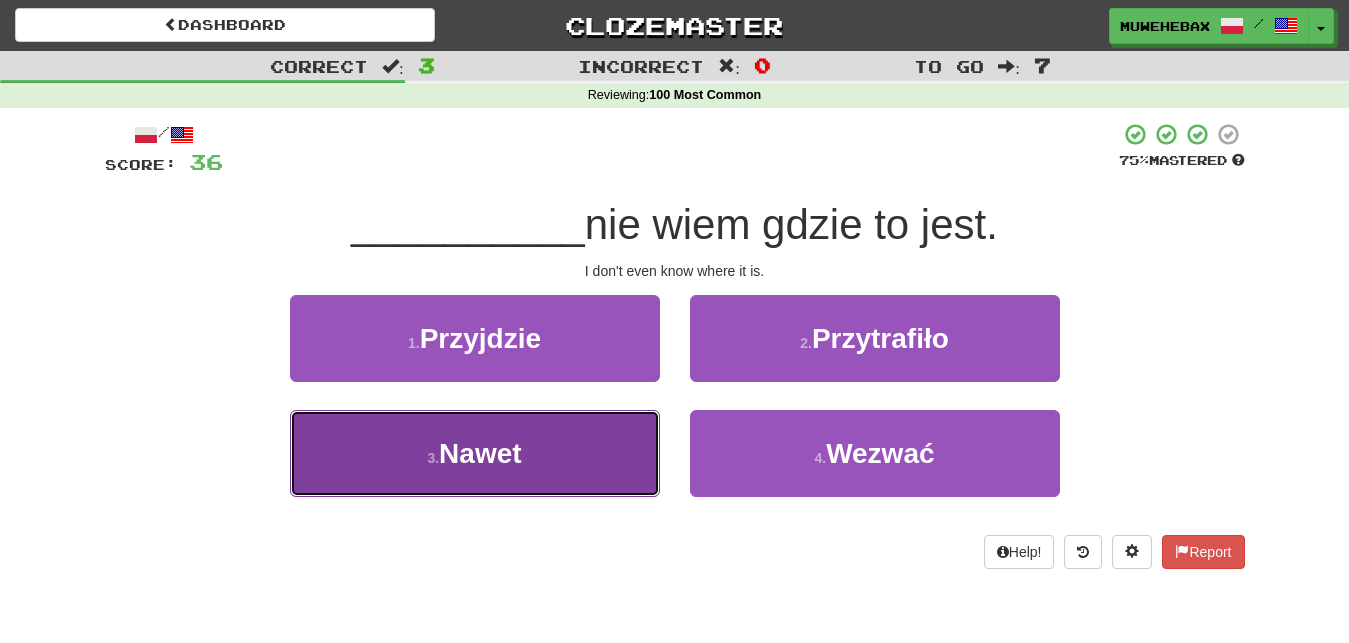 click on "3 .  Nawet" at bounding box center [475, 453] 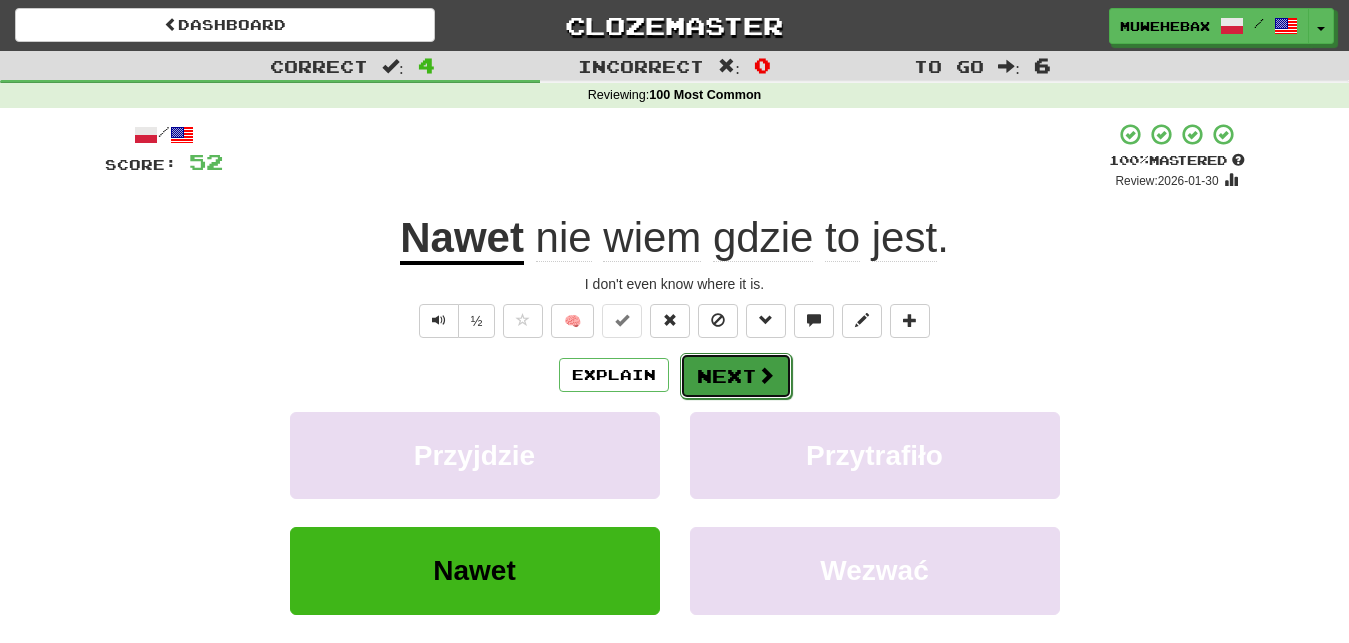 click on "Next" at bounding box center [736, 376] 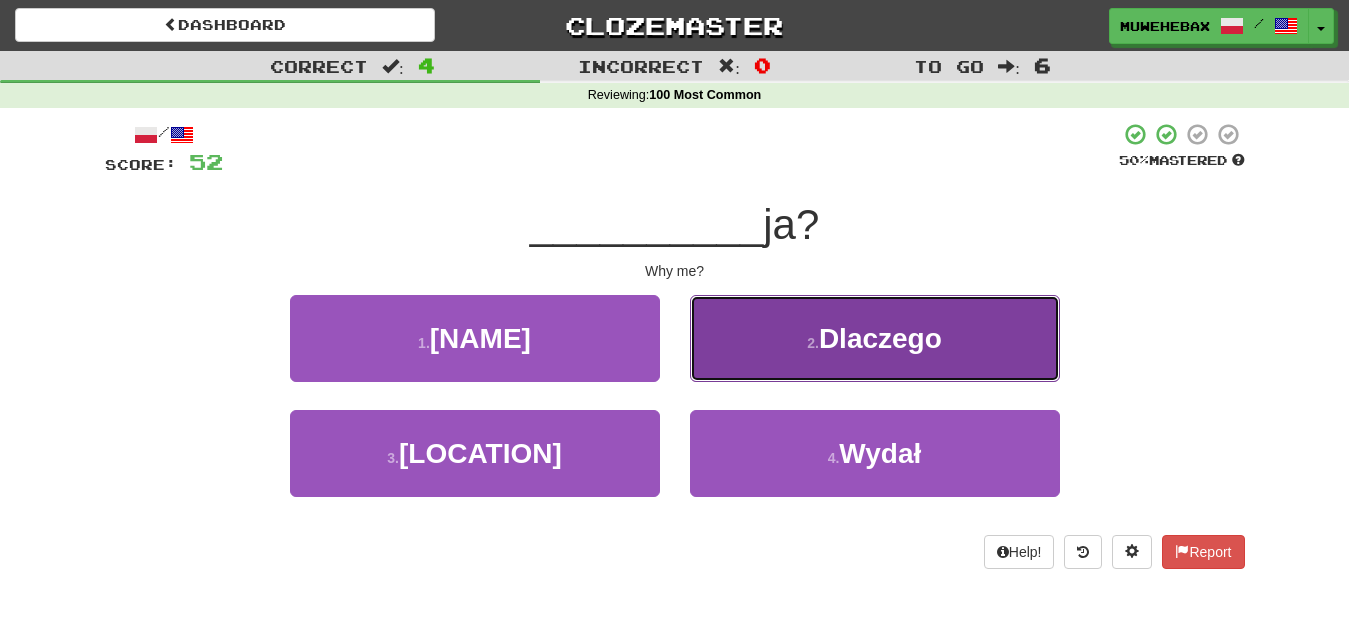 click on "2 .  Dlaczego" at bounding box center [875, 338] 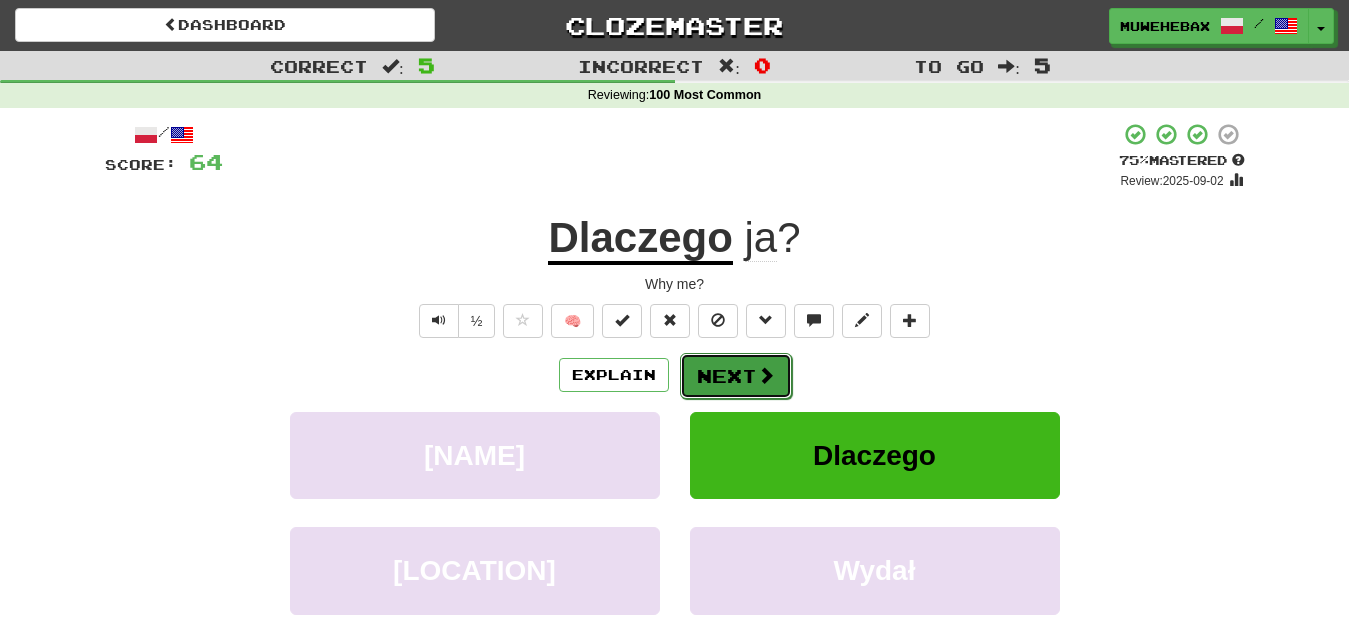 click on "Next" at bounding box center [736, 376] 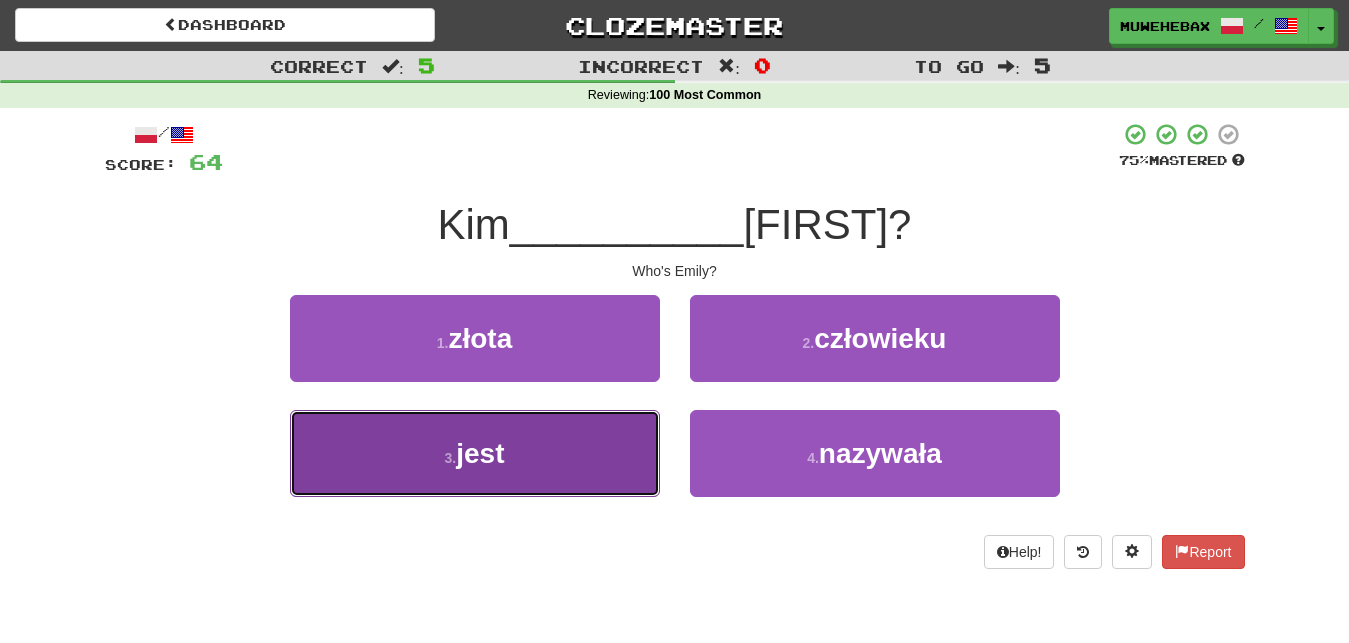 click on "3 .  jest" at bounding box center [475, 453] 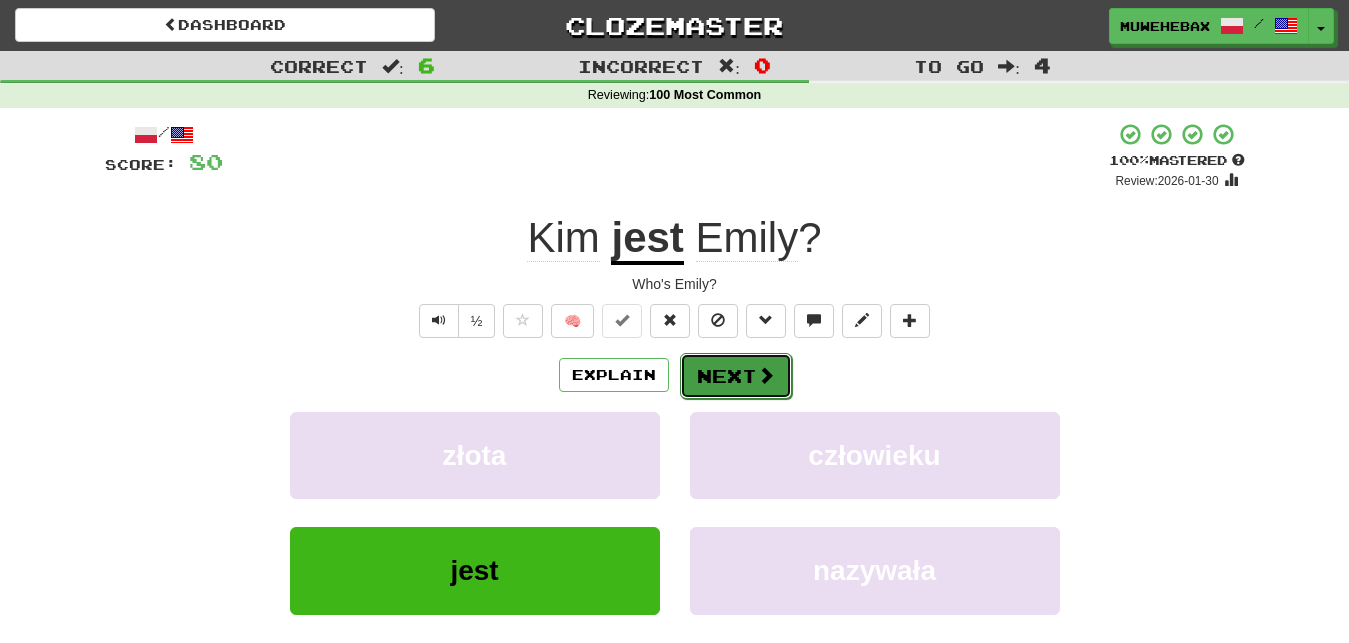 click on "Next" at bounding box center (736, 376) 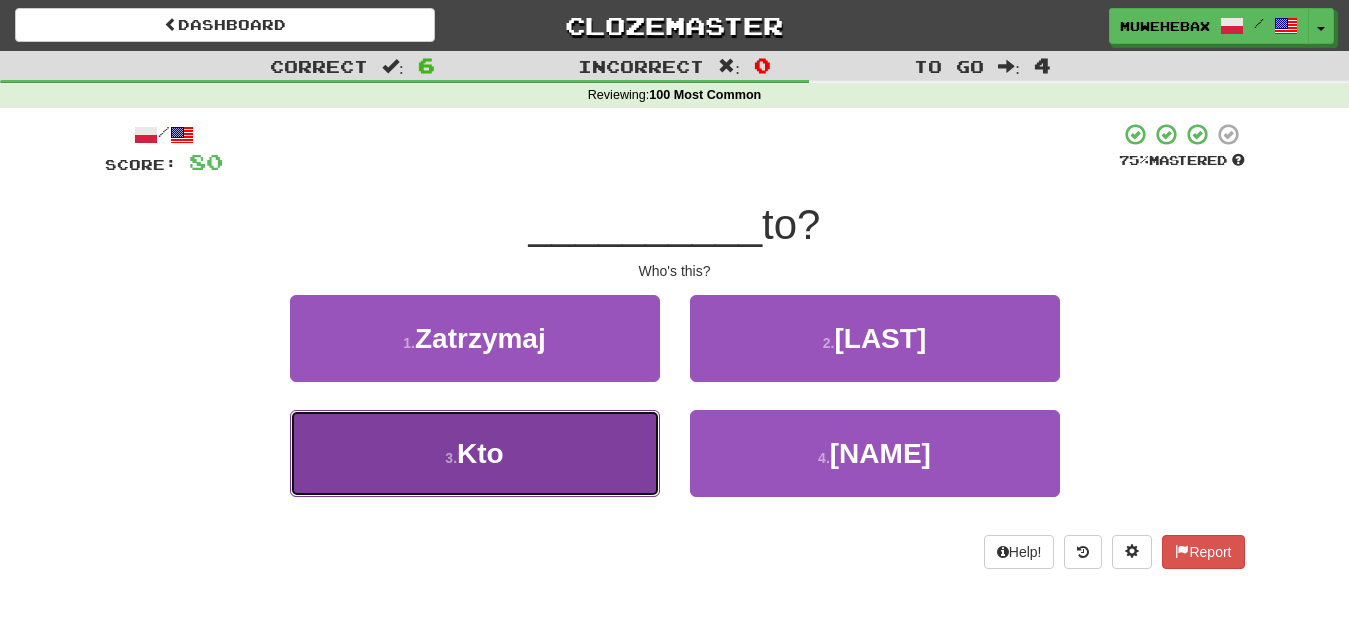 click on "3 .  Kto" at bounding box center (475, 453) 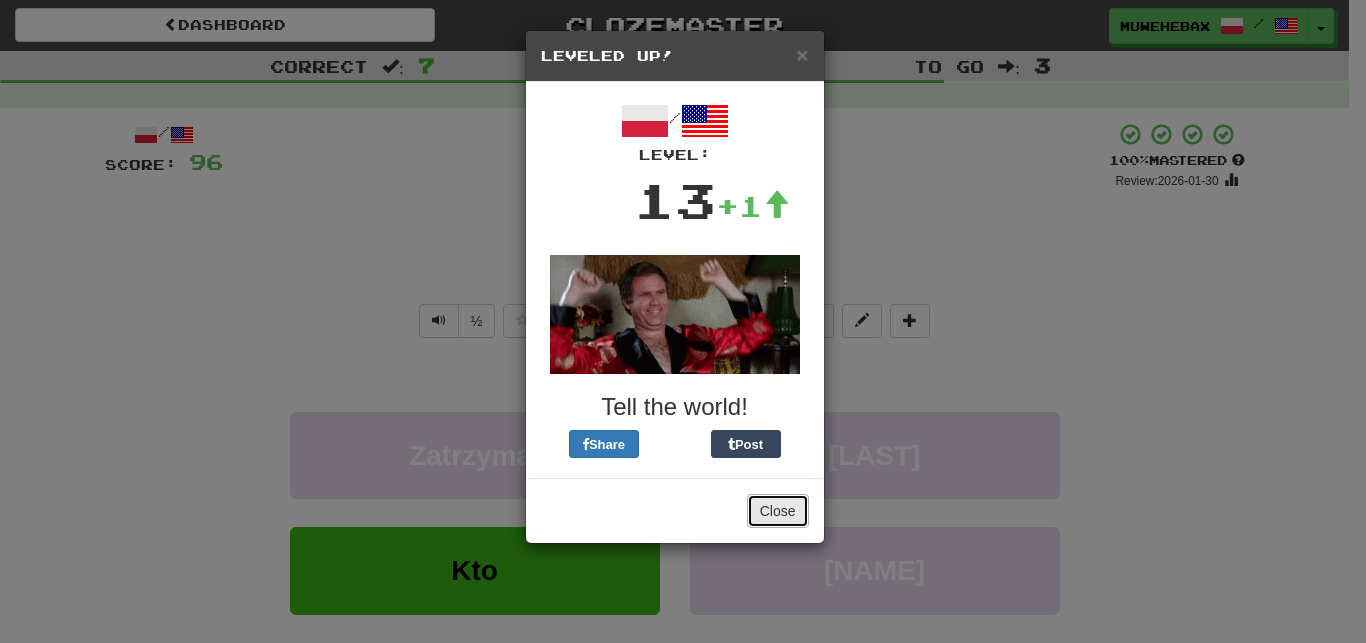 click on "Close" at bounding box center [778, 511] 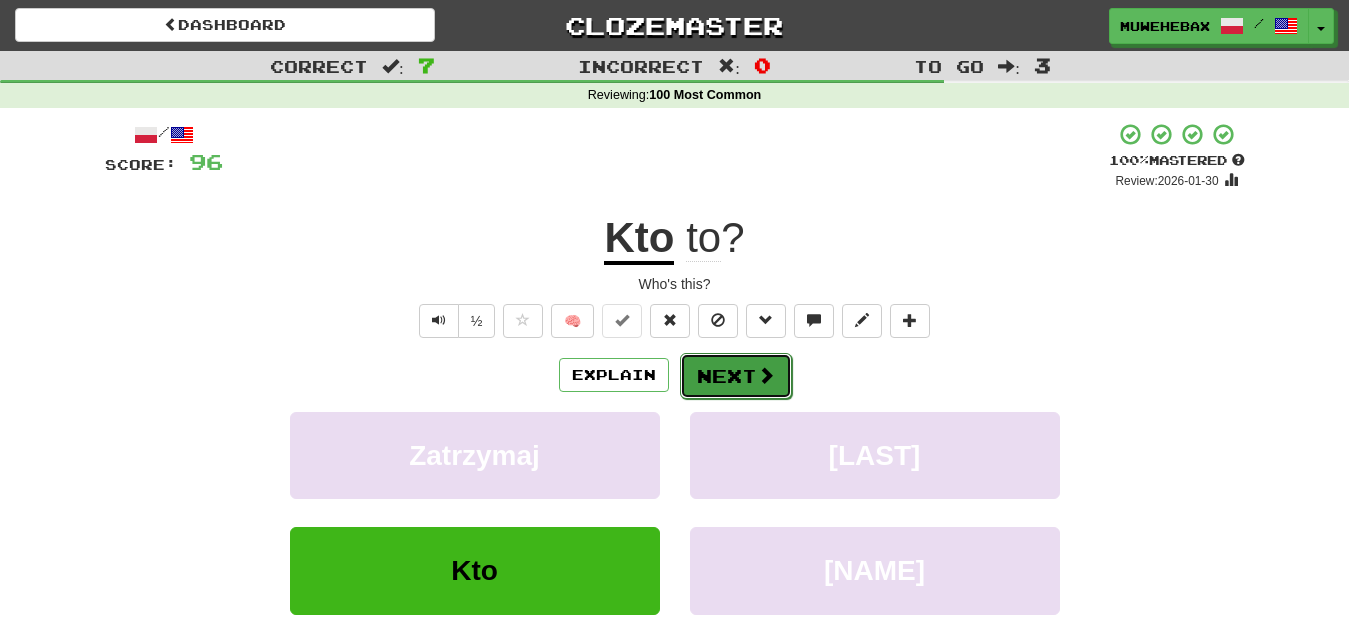 click on "Next" at bounding box center (736, 376) 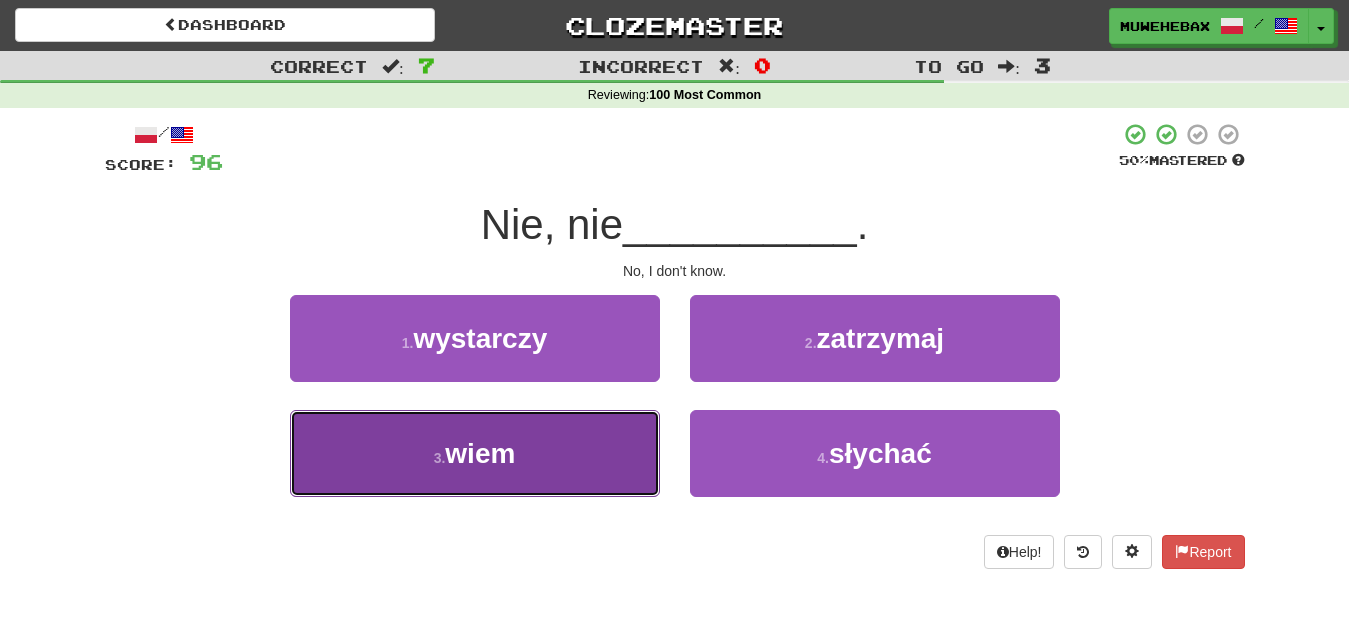 click on "3 .  wiem" at bounding box center [475, 453] 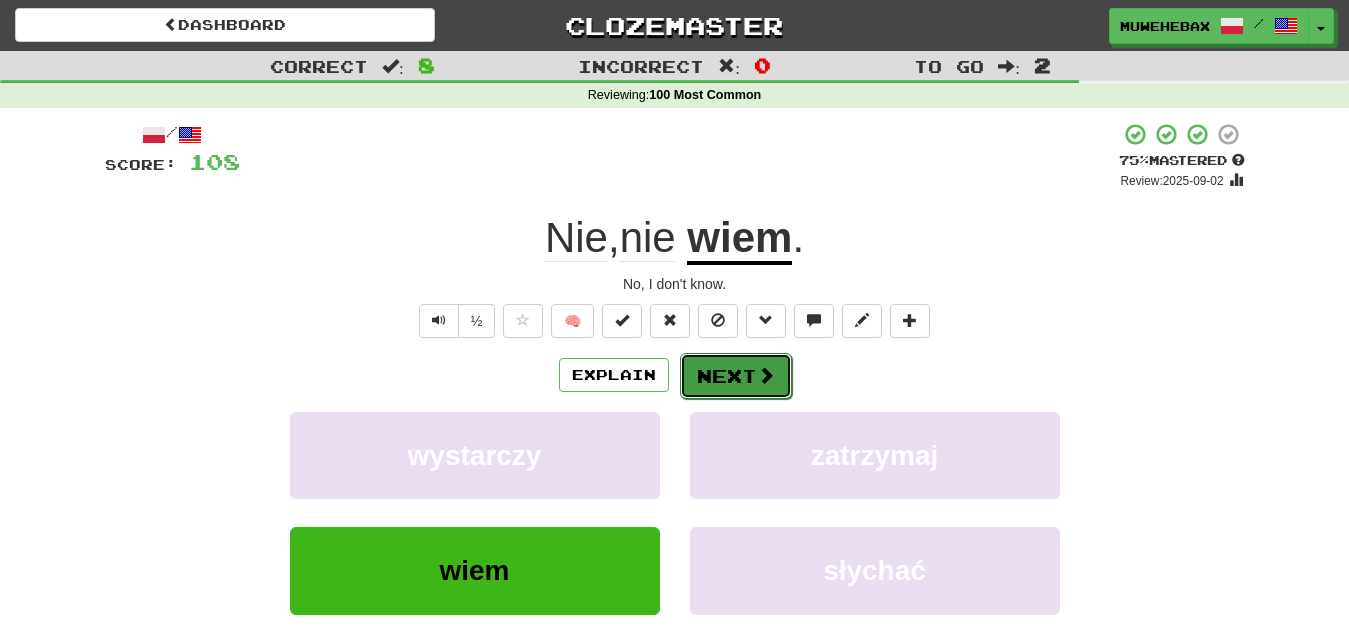 click on "Next" at bounding box center (736, 376) 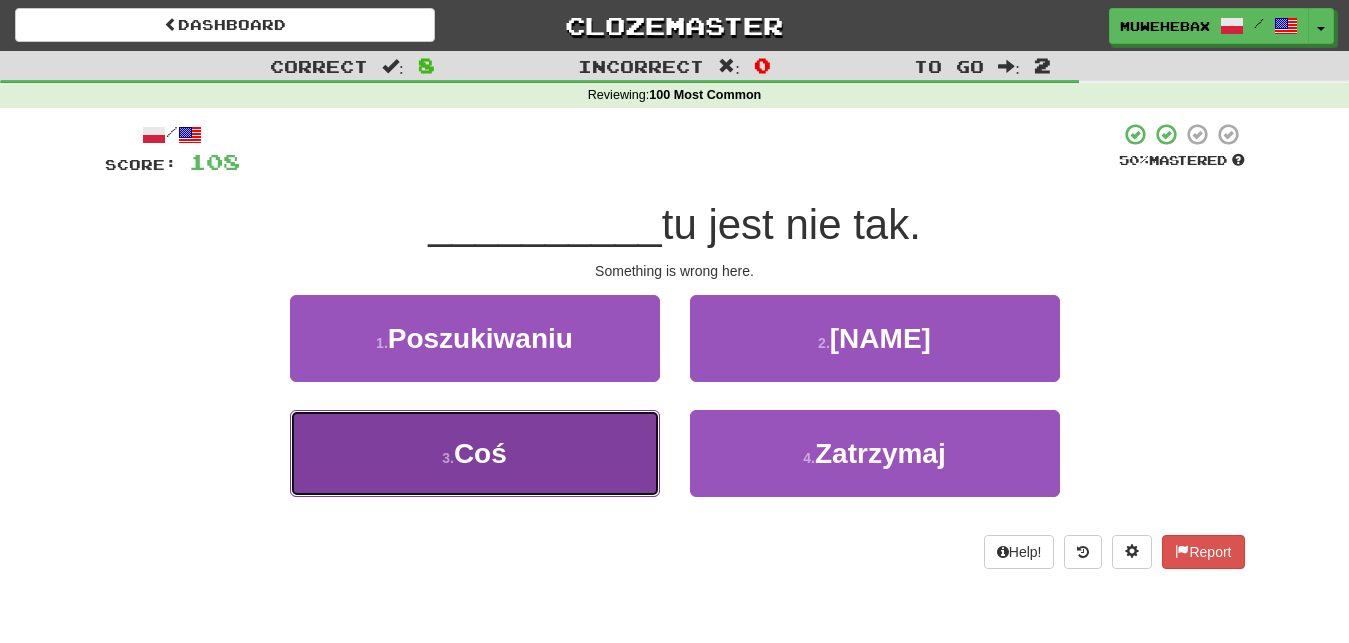 click on "3 .  Coś" at bounding box center (475, 453) 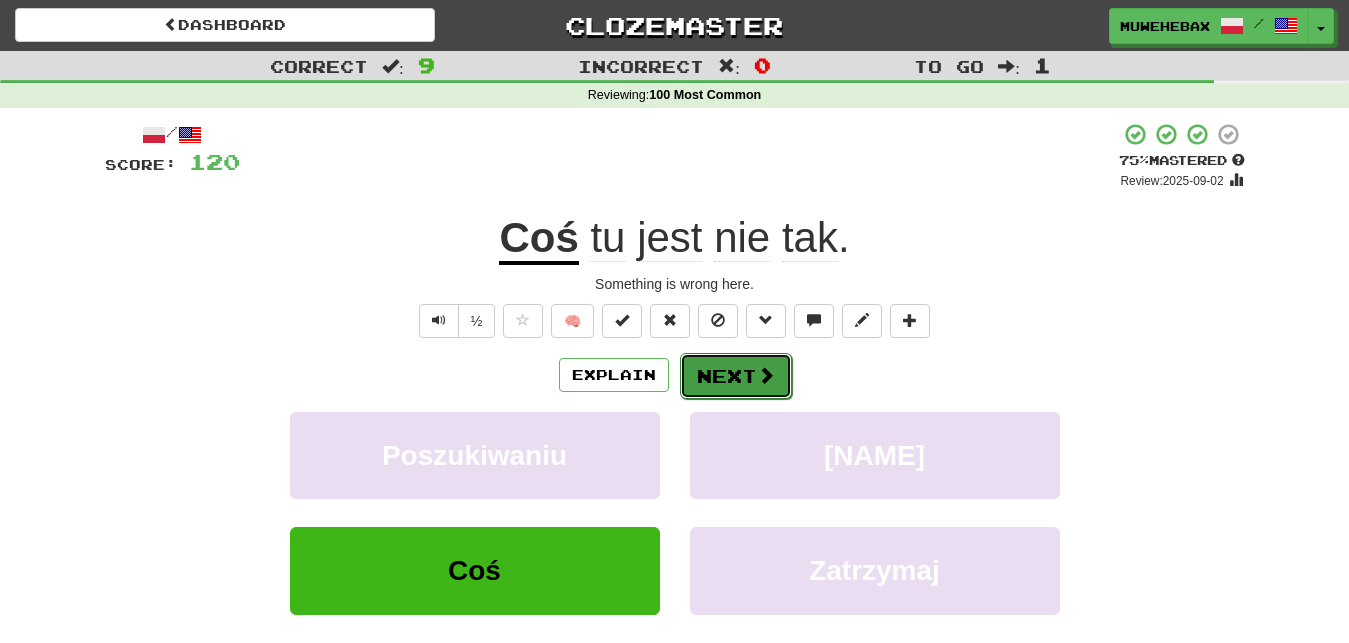 click on "Next" at bounding box center [736, 376] 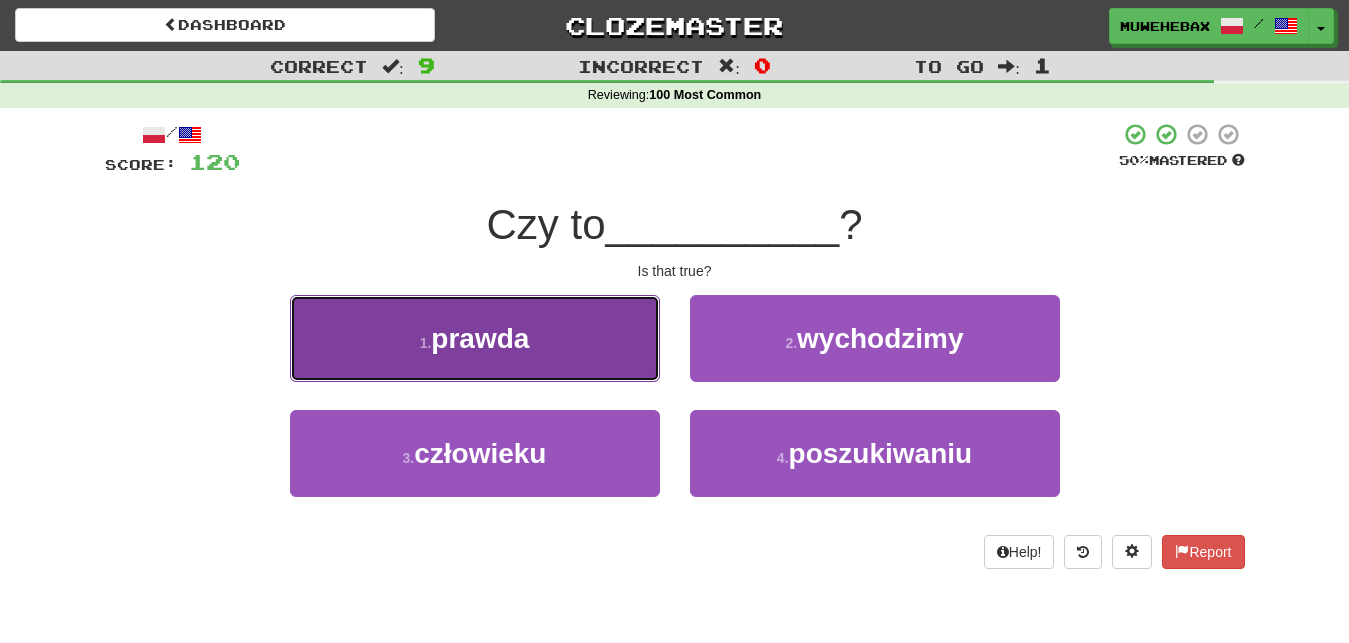 click on "1 .  prawda" at bounding box center [475, 338] 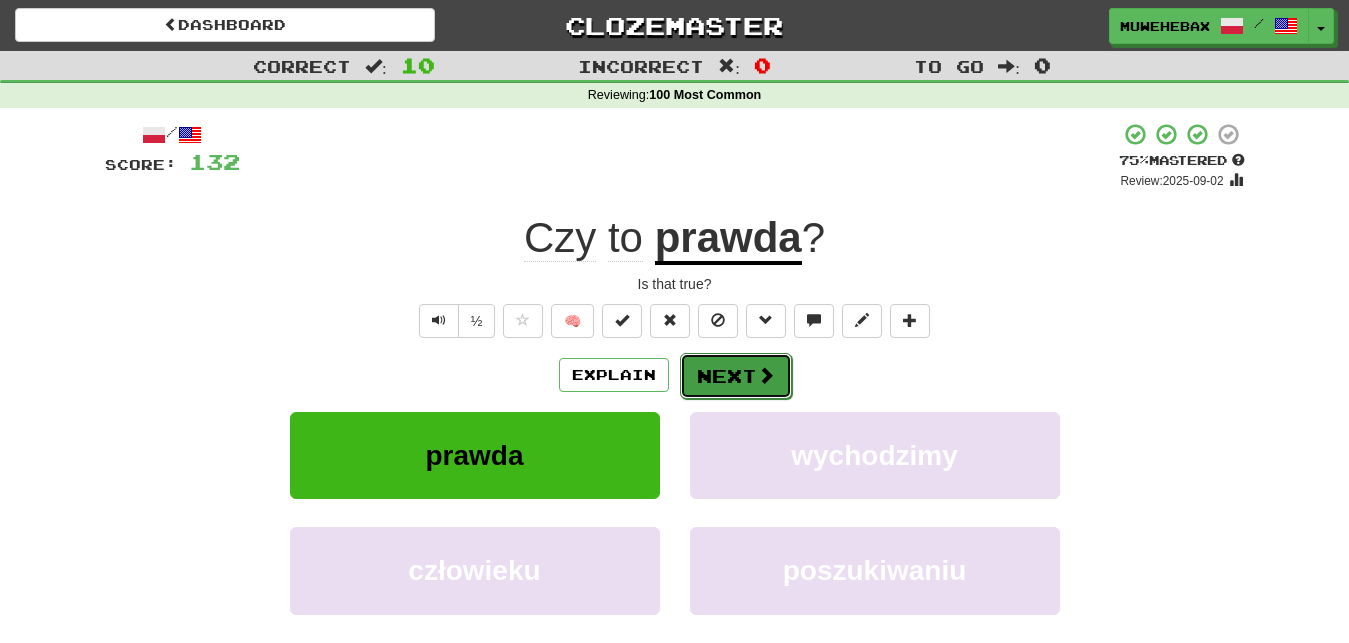 click on "Next" at bounding box center [736, 376] 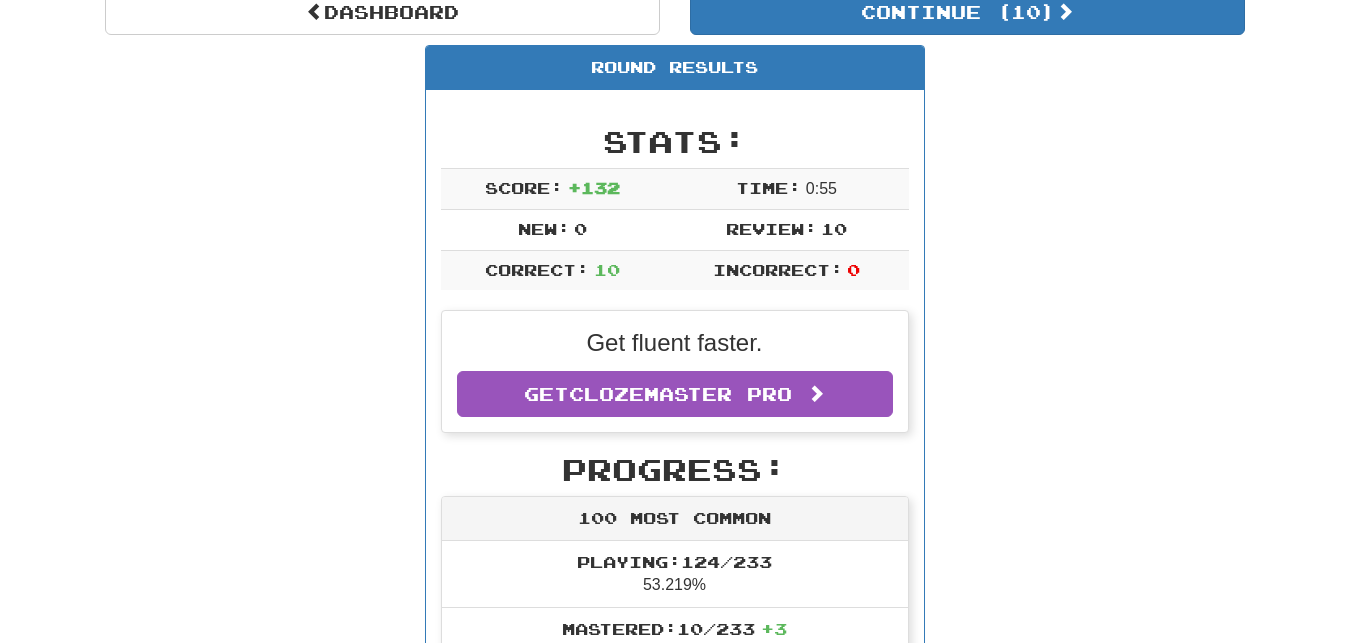 scroll, scrollTop: 348, scrollLeft: 0, axis: vertical 